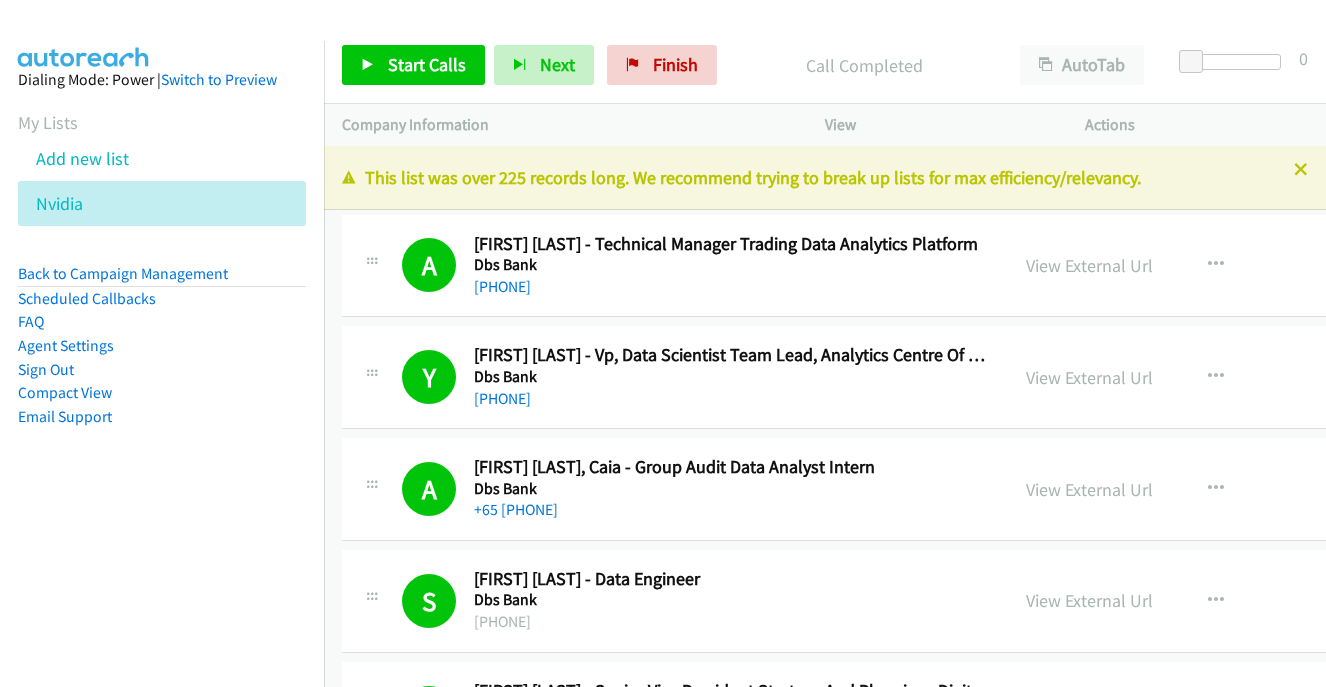 scroll, scrollTop: 0, scrollLeft: 0, axis: both 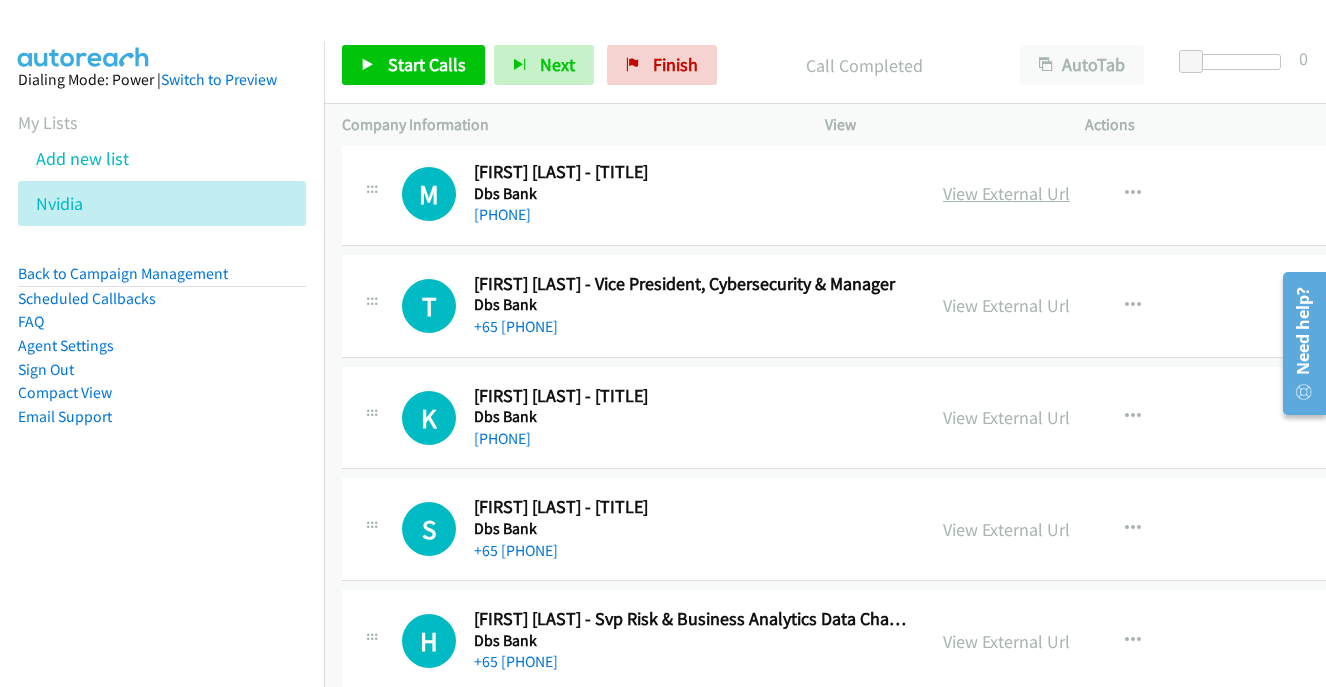 click on "View External Url" at bounding box center [1006, 193] 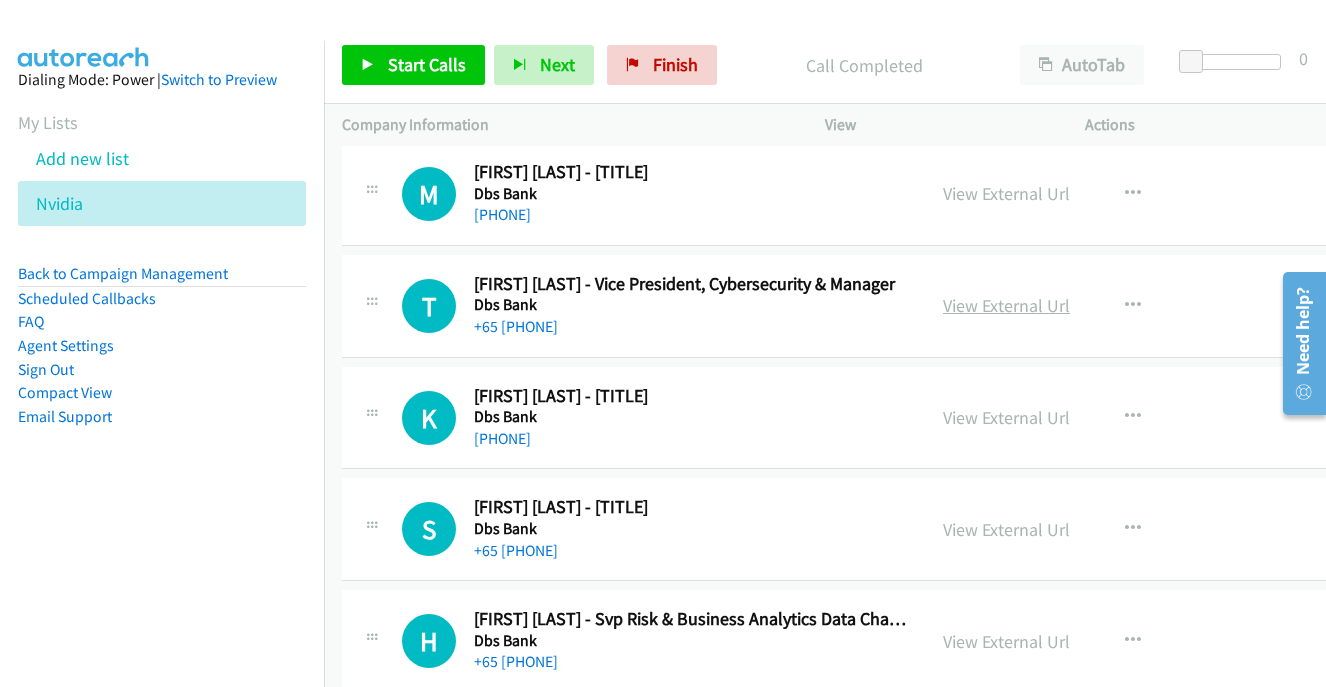 click on "View External Url" at bounding box center (1006, 305) 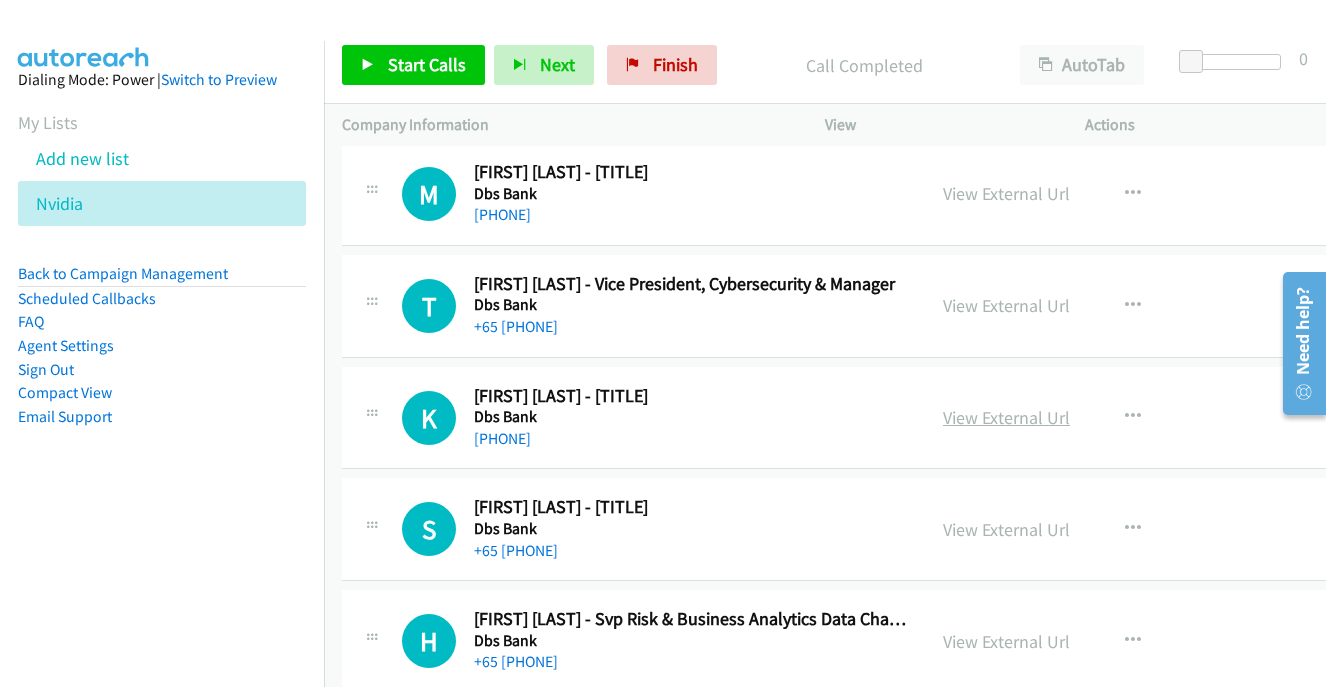 click on "View External Url" at bounding box center [1006, 417] 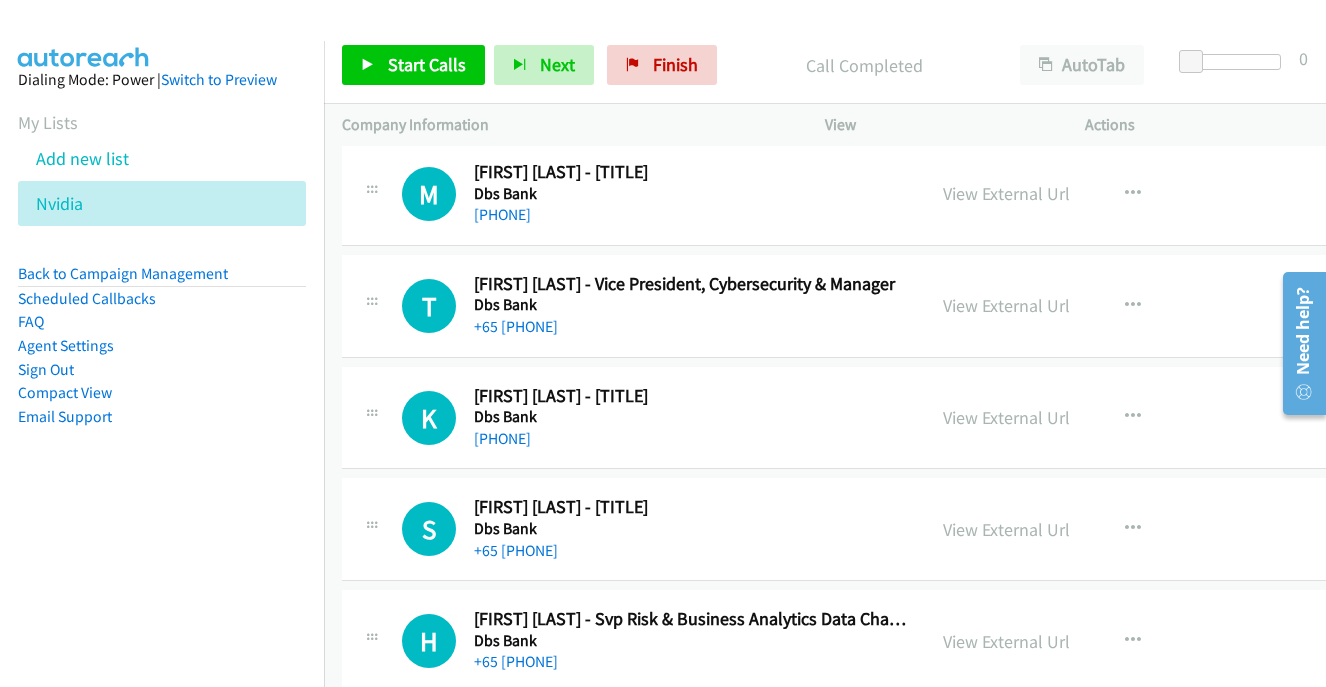 scroll, scrollTop: 1151, scrollLeft: 0, axis: vertical 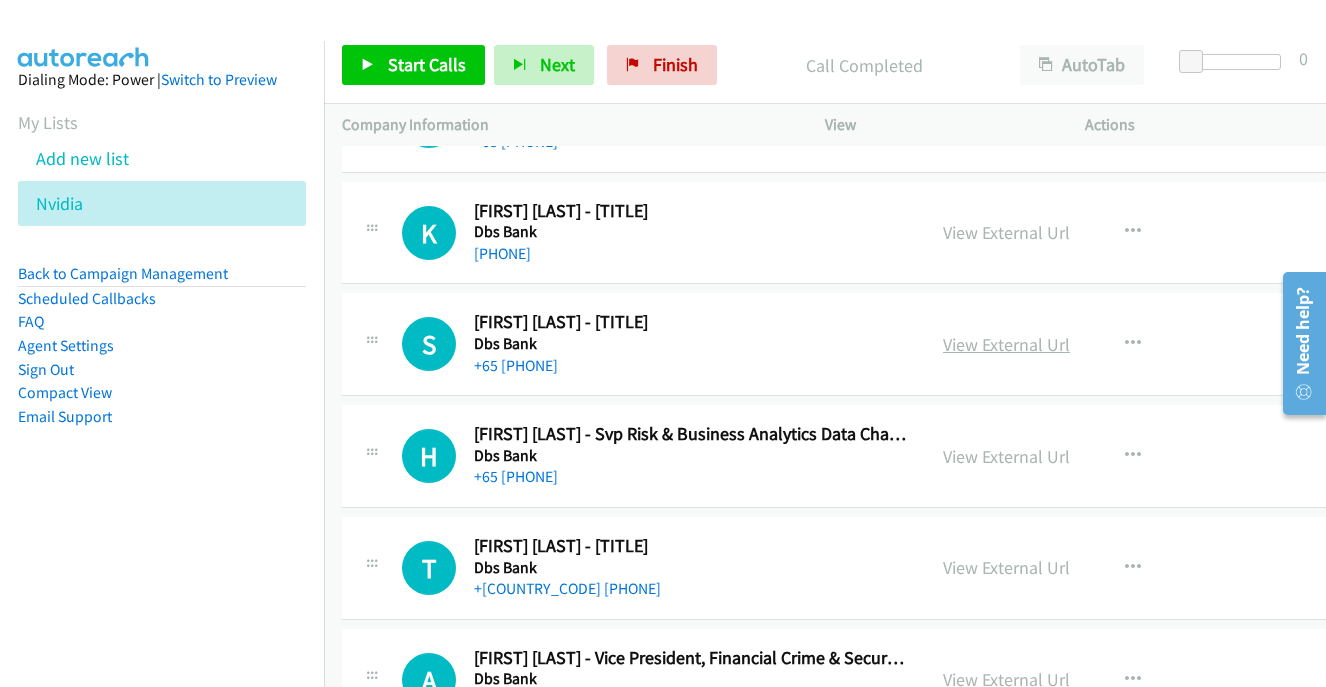 click on "View External Url" at bounding box center (1006, 344) 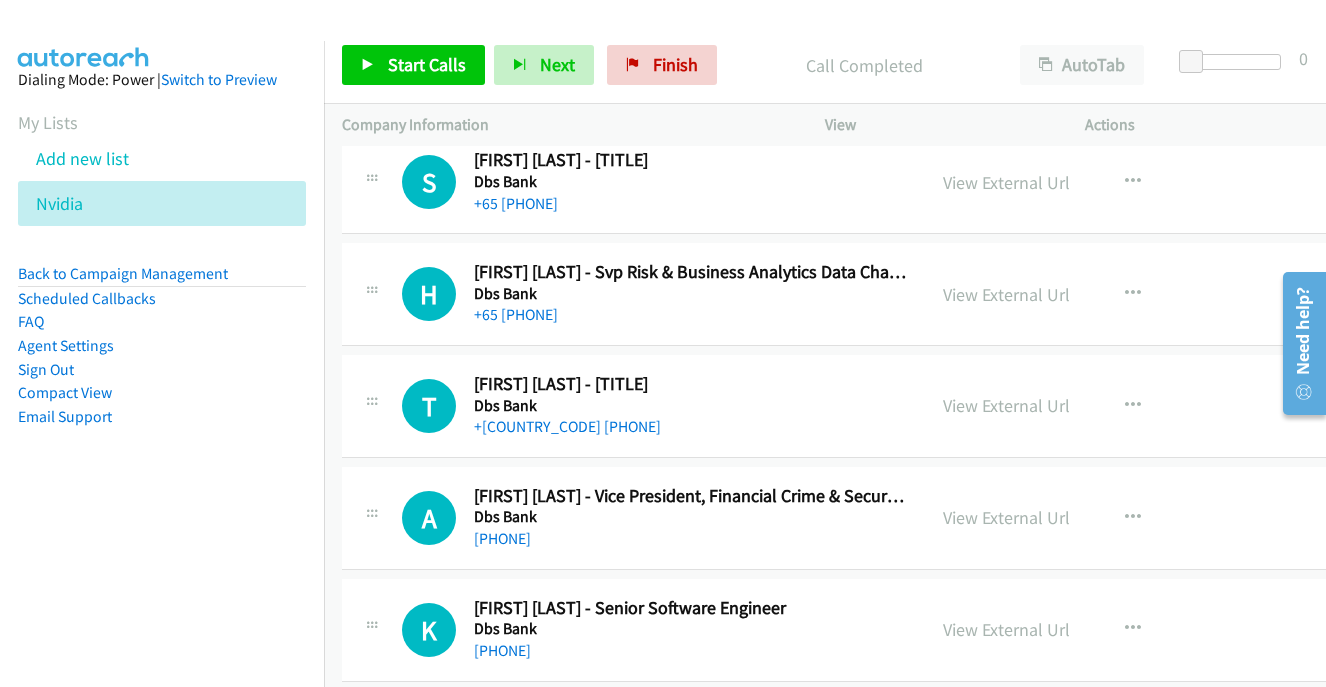 scroll, scrollTop: 1328, scrollLeft: 0, axis: vertical 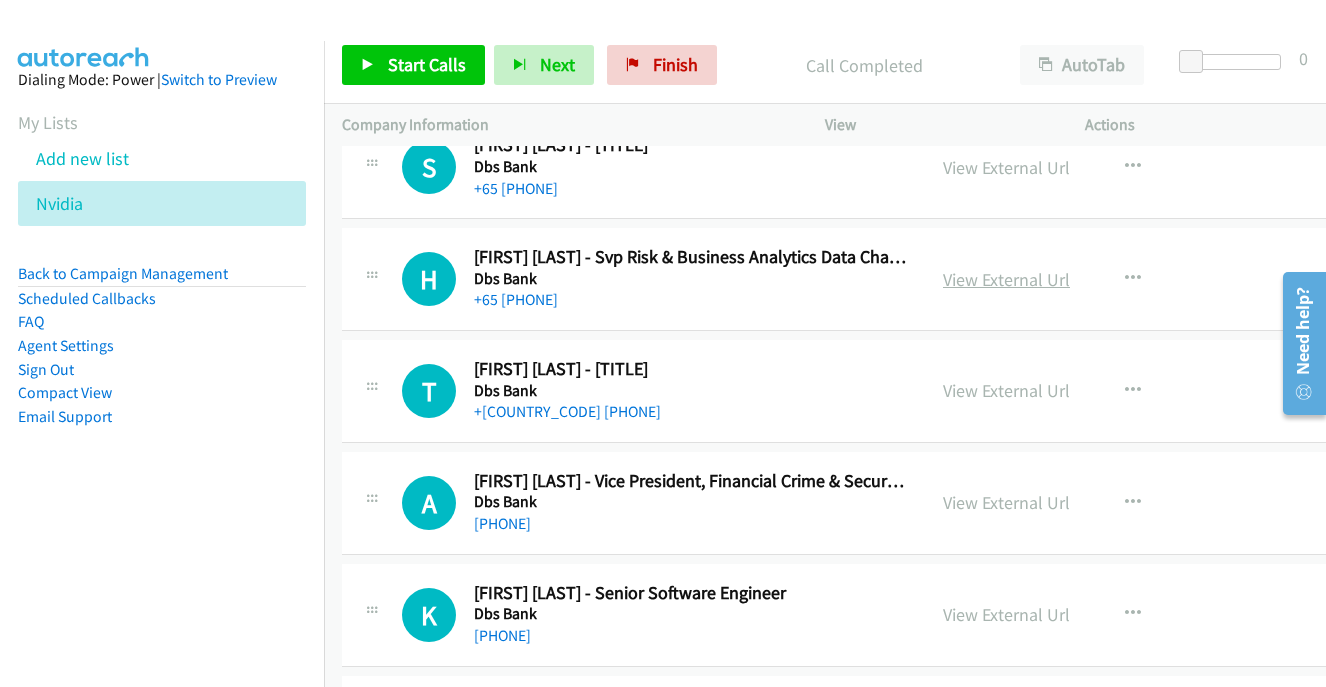 click on "View External Url" at bounding box center [1006, 279] 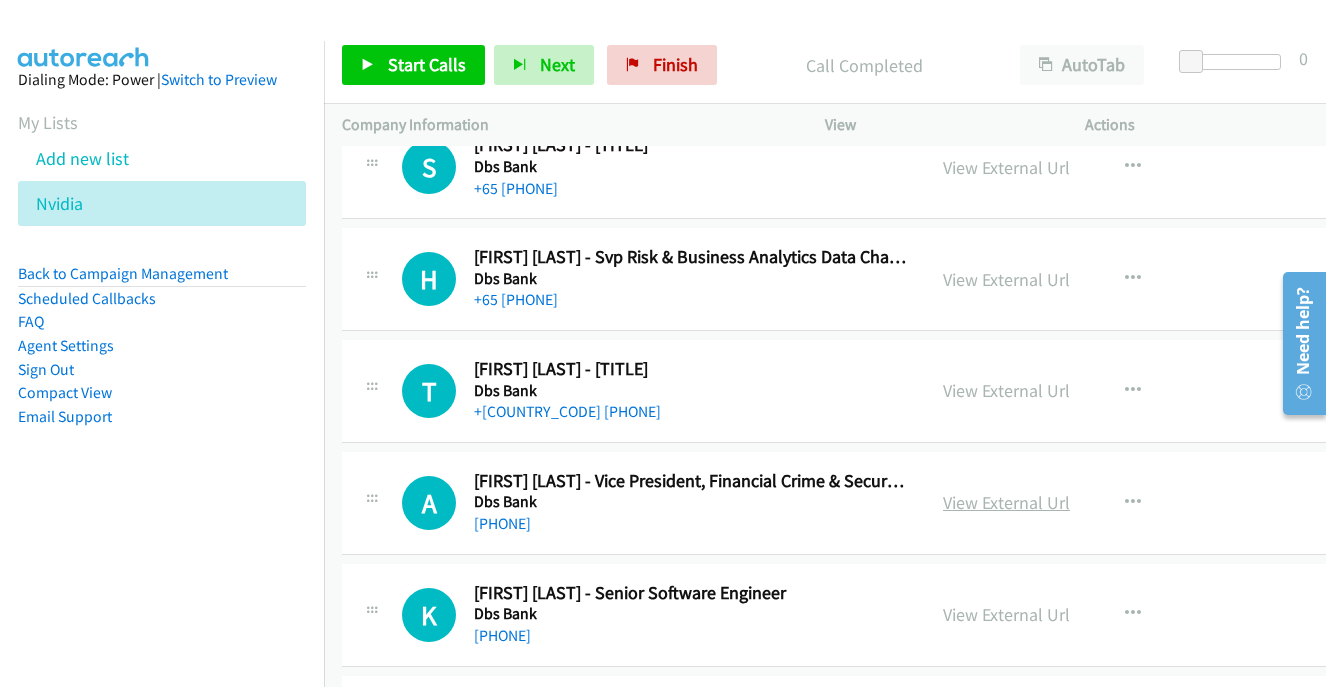 click on "View External Url" at bounding box center [1006, 502] 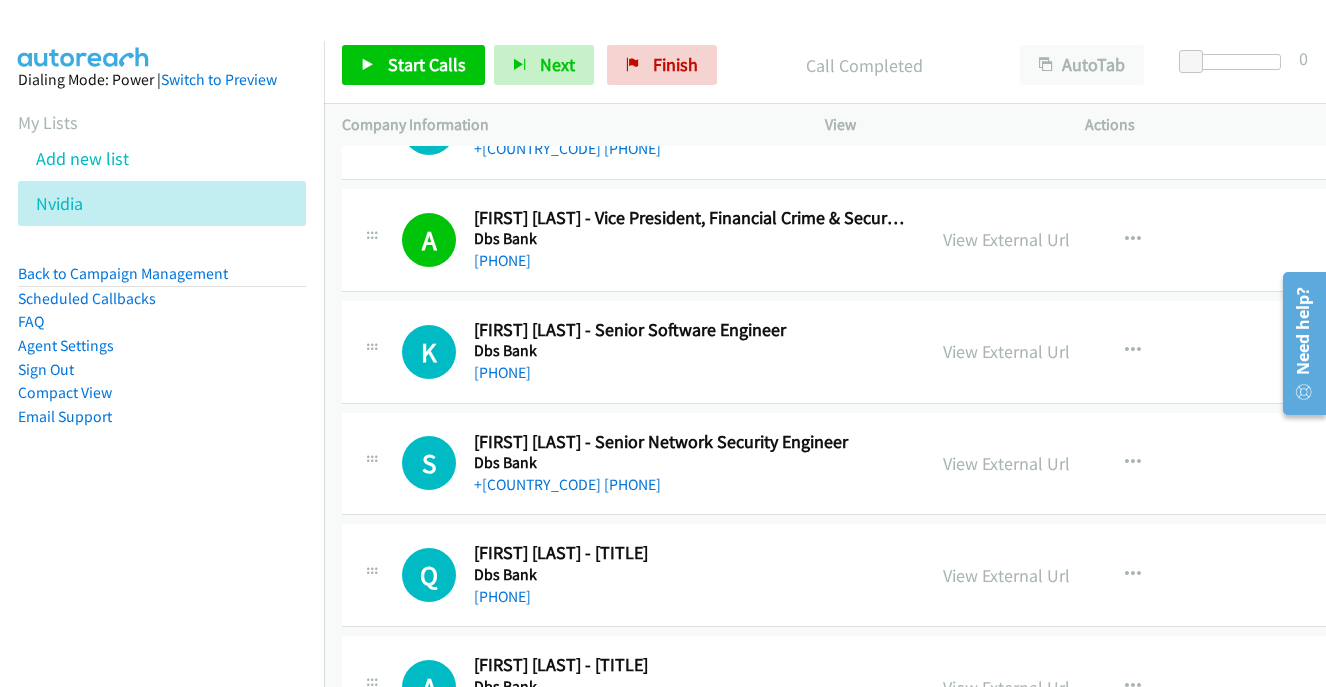 scroll, scrollTop: 1592, scrollLeft: 0, axis: vertical 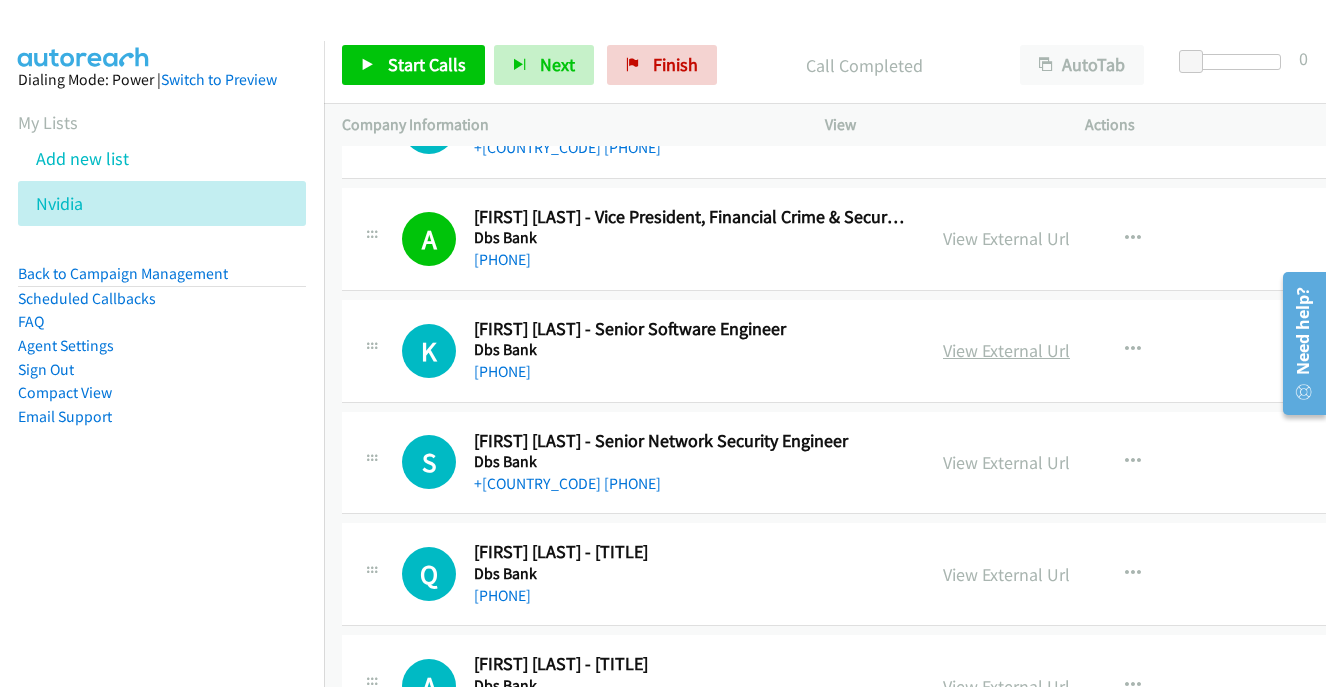 click on "View External Url" at bounding box center [1006, 350] 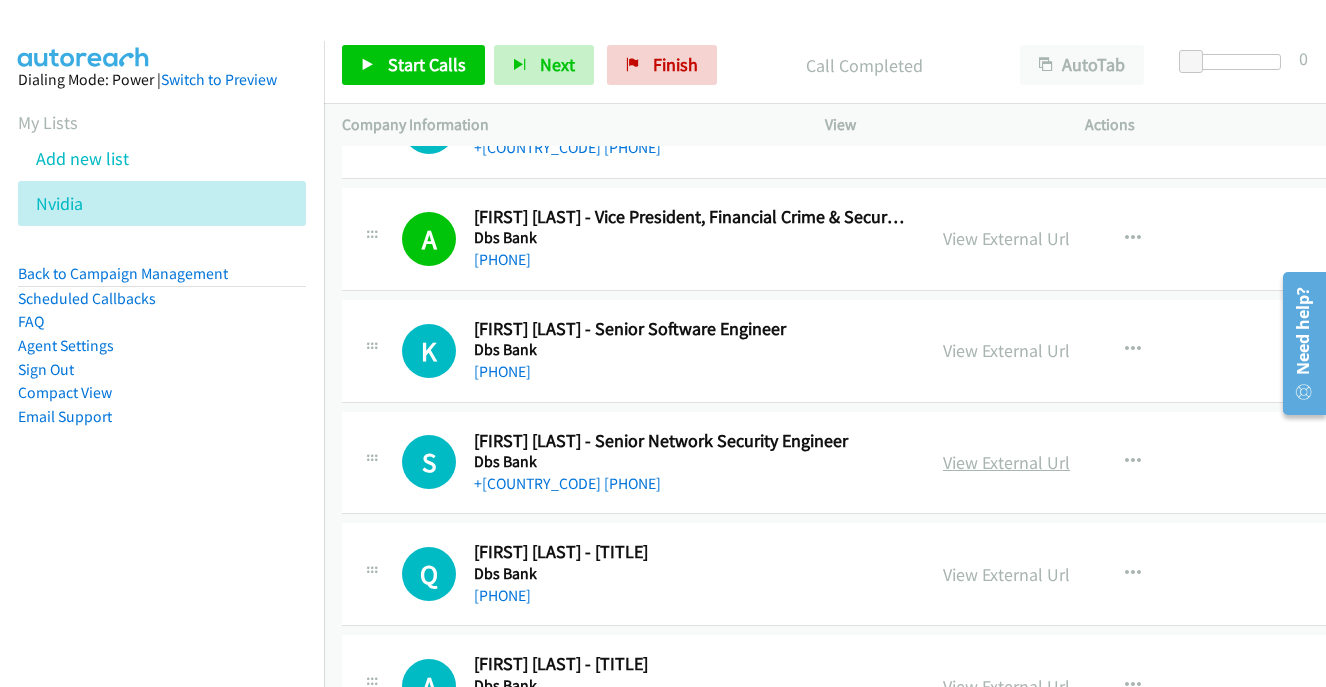 click on "View External Url" at bounding box center [1006, 462] 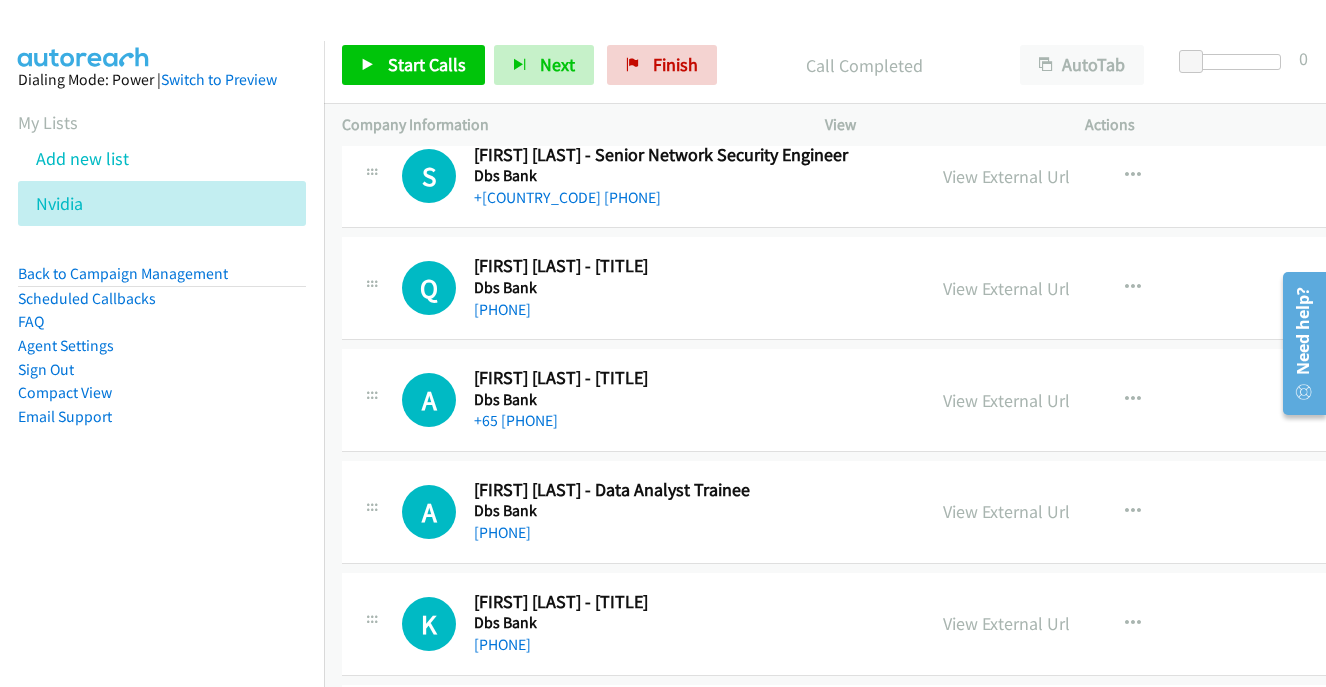scroll, scrollTop: 1889, scrollLeft: 0, axis: vertical 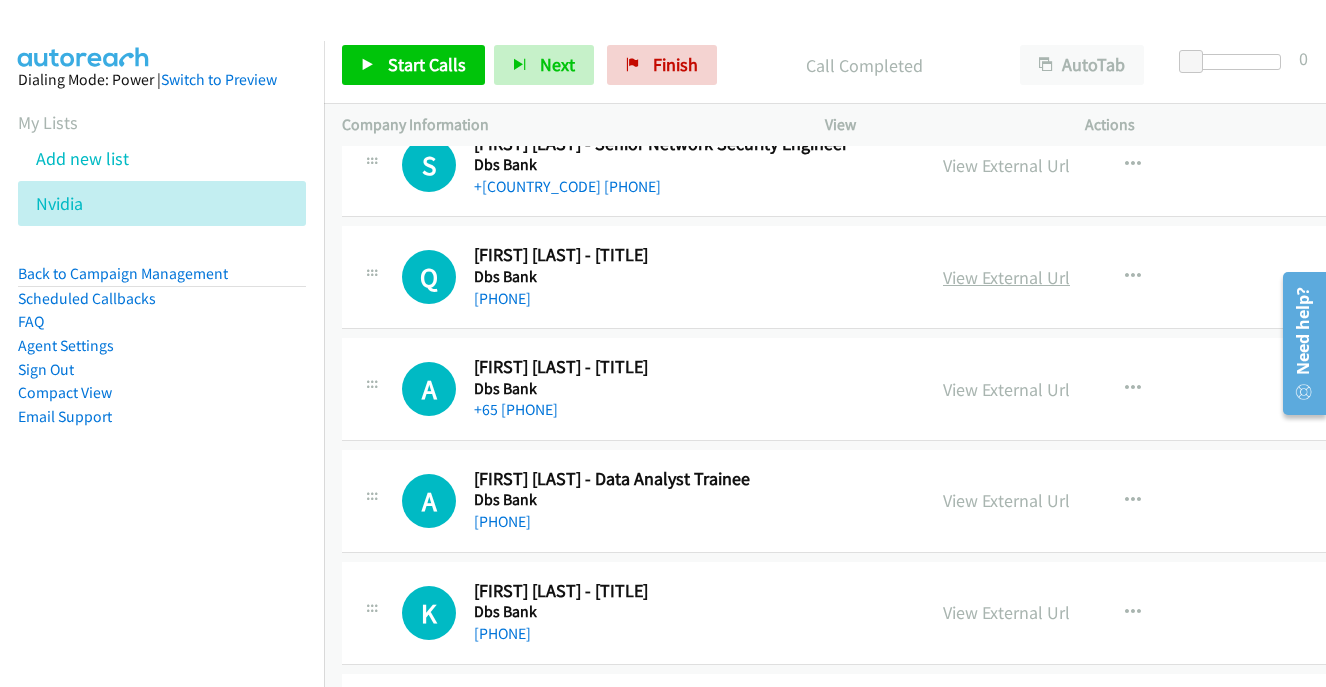 click on "View External Url" at bounding box center (1006, 277) 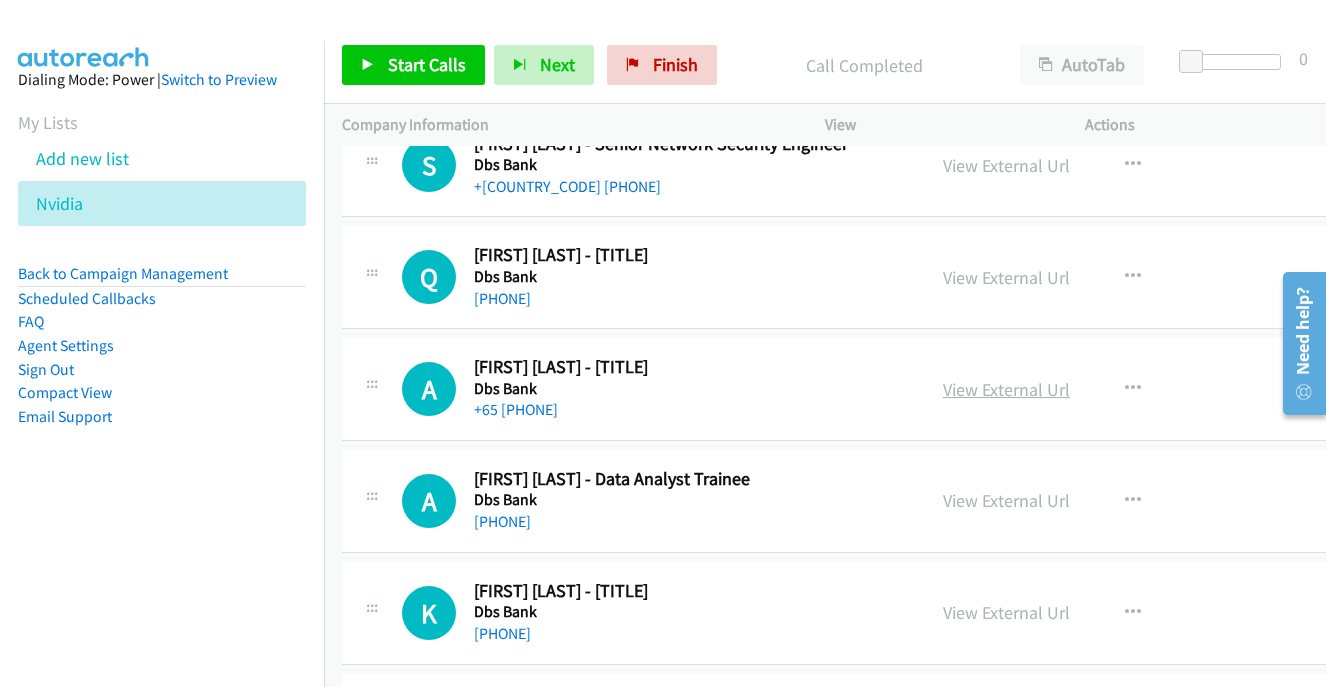 click on "View External Url" at bounding box center (1006, 389) 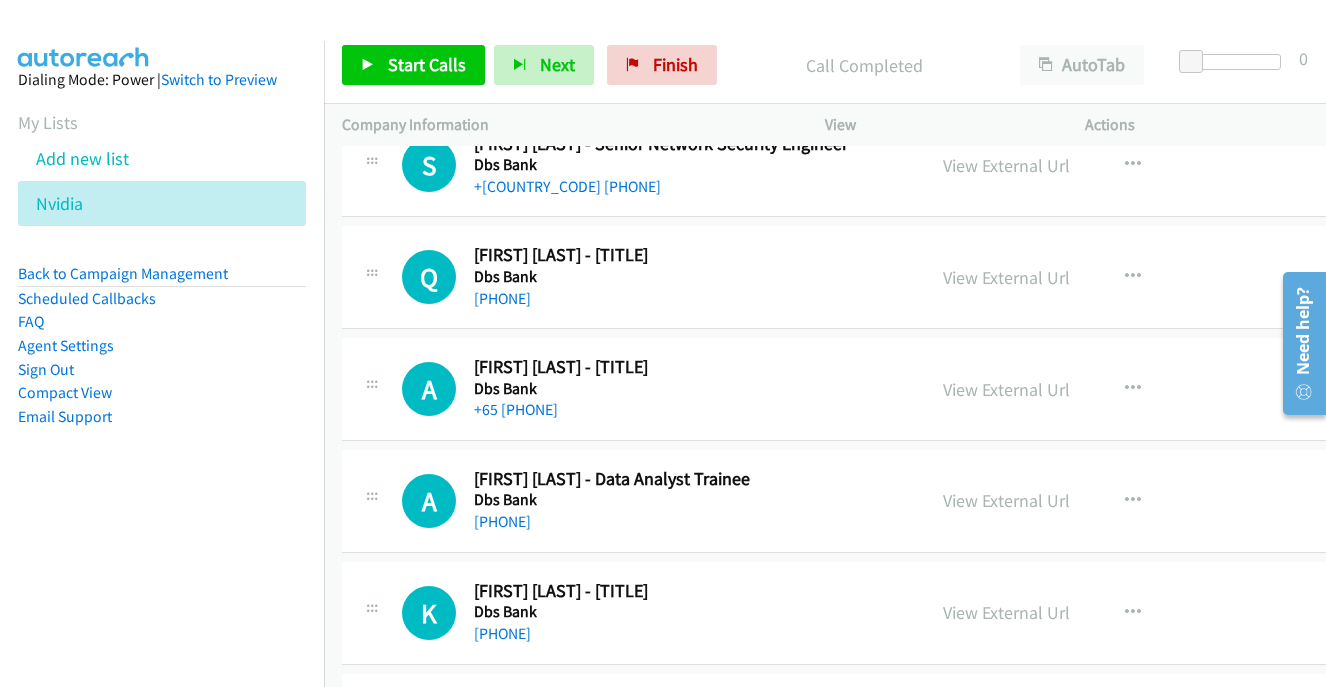 scroll, scrollTop: 2046, scrollLeft: 0, axis: vertical 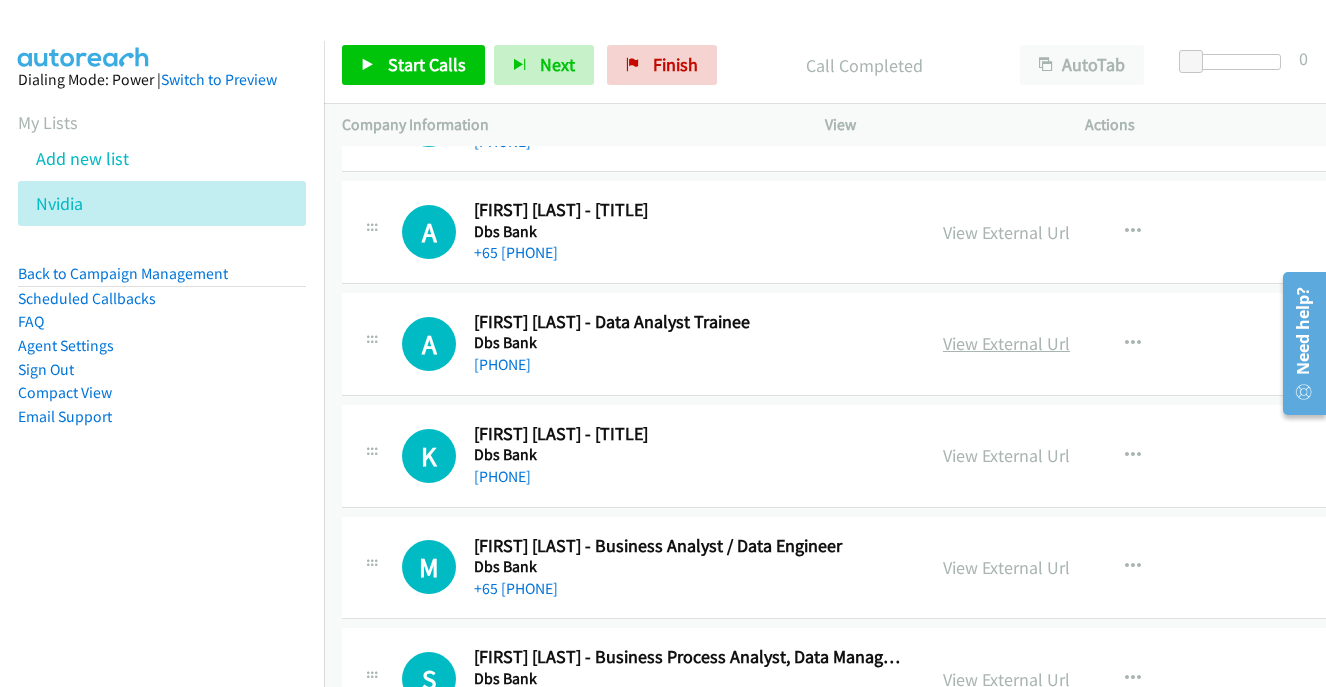 click on "View External Url" at bounding box center (1006, 343) 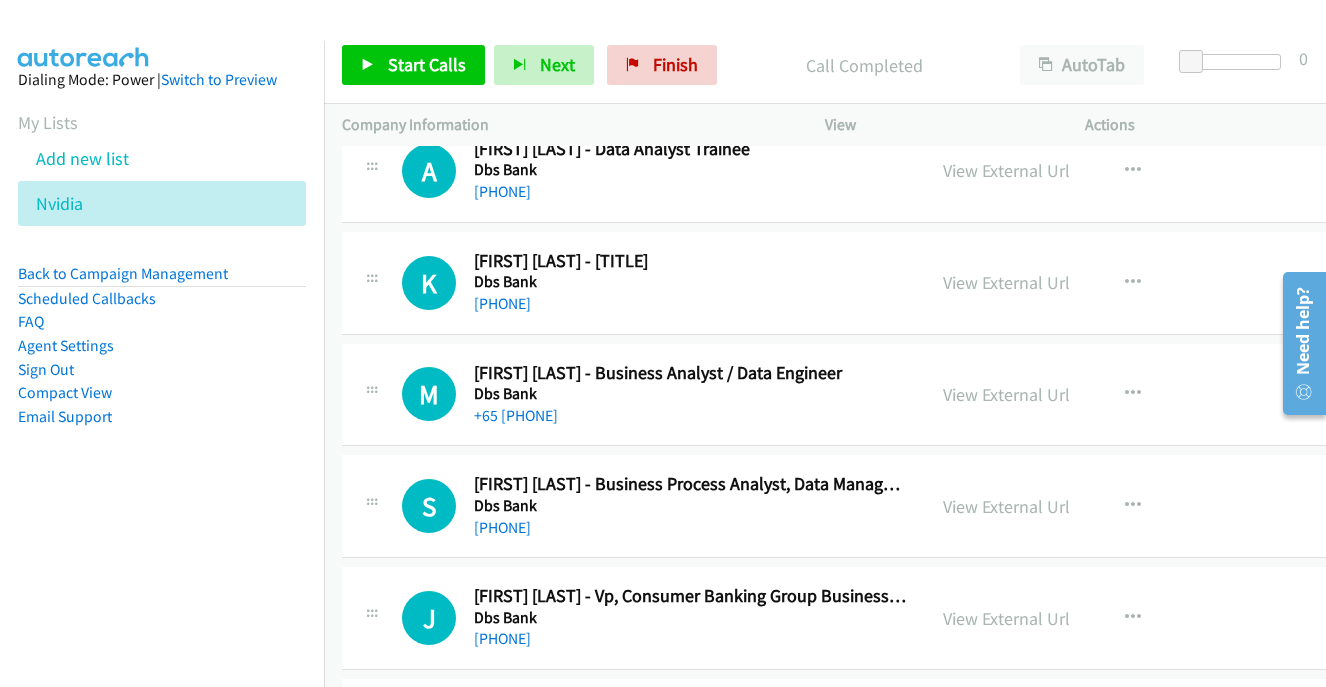 scroll, scrollTop: 2252, scrollLeft: 0, axis: vertical 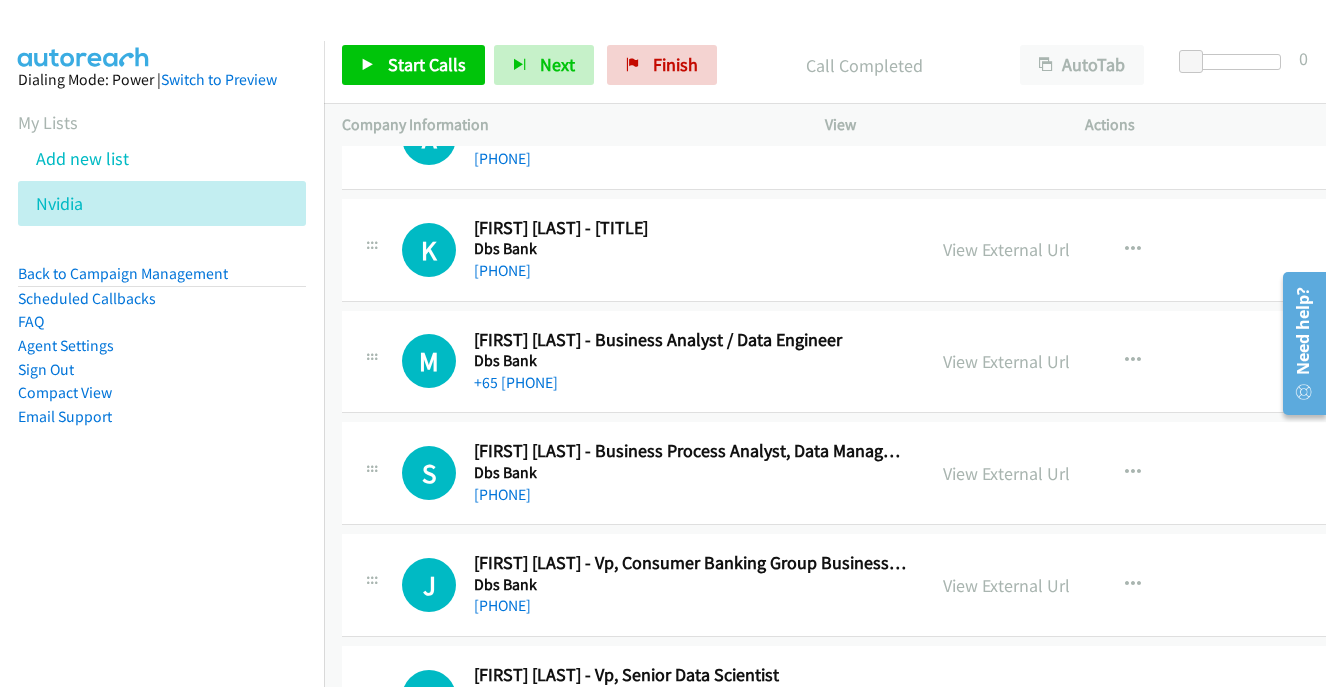 click on "View External Url" at bounding box center [1006, 361] 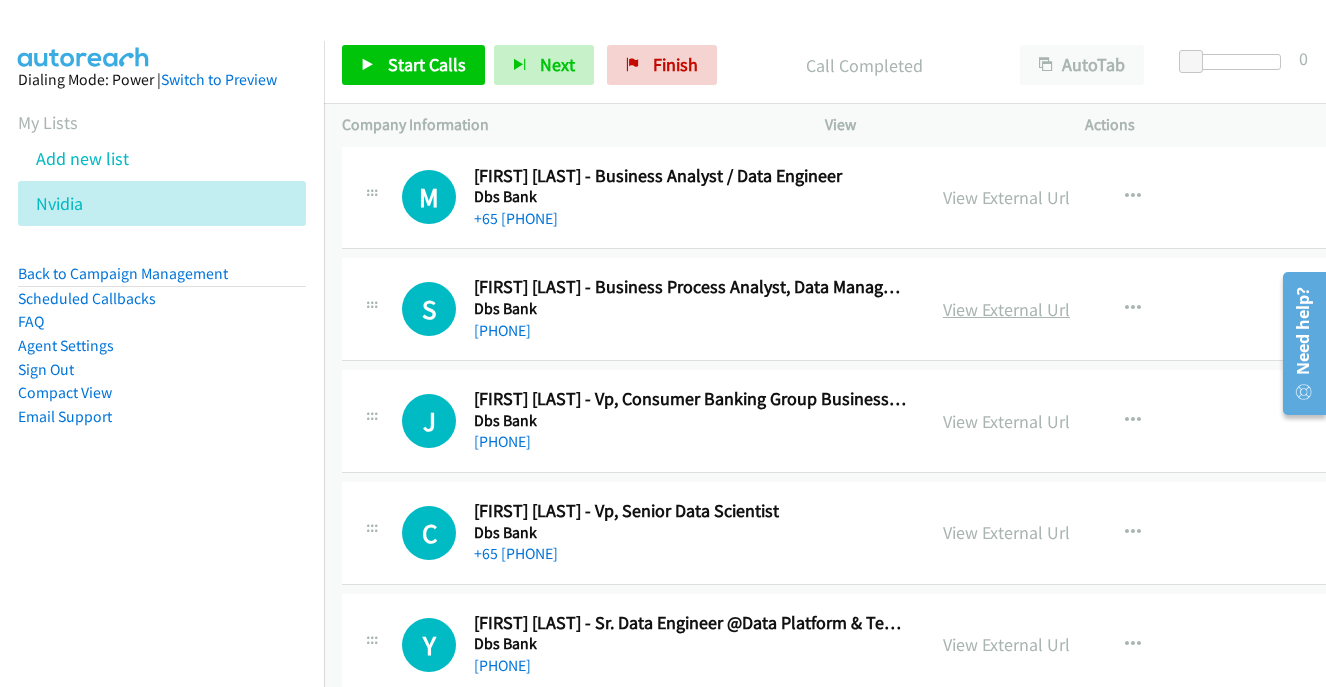 click on "View External Url" at bounding box center [1006, 309] 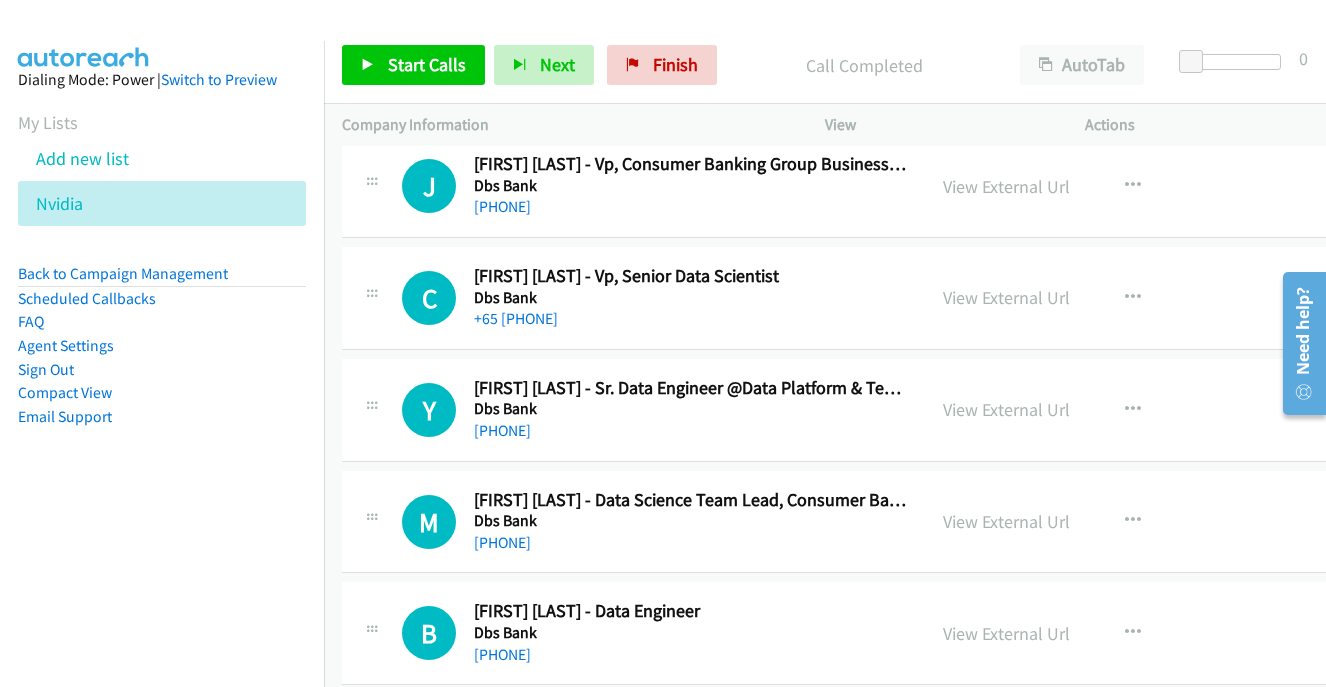 scroll, scrollTop: 2650, scrollLeft: 0, axis: vertical 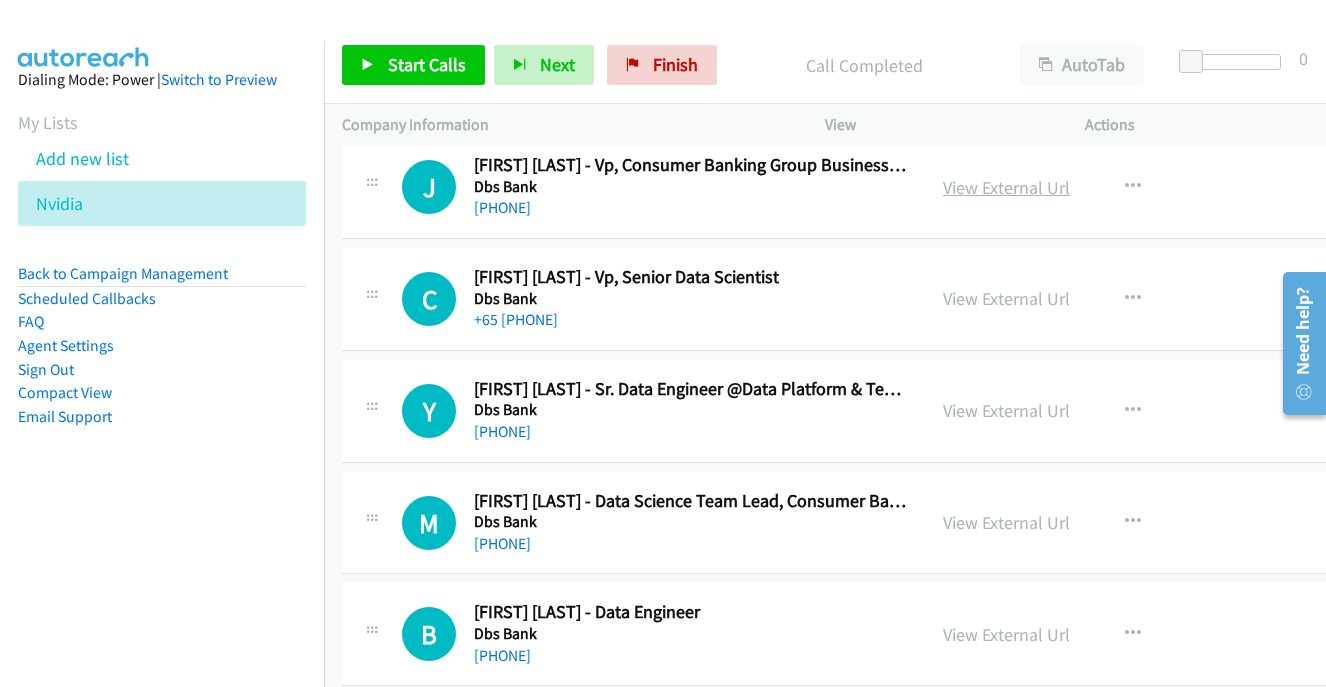 click on "View External Url" at bounding box center (1006, 187) 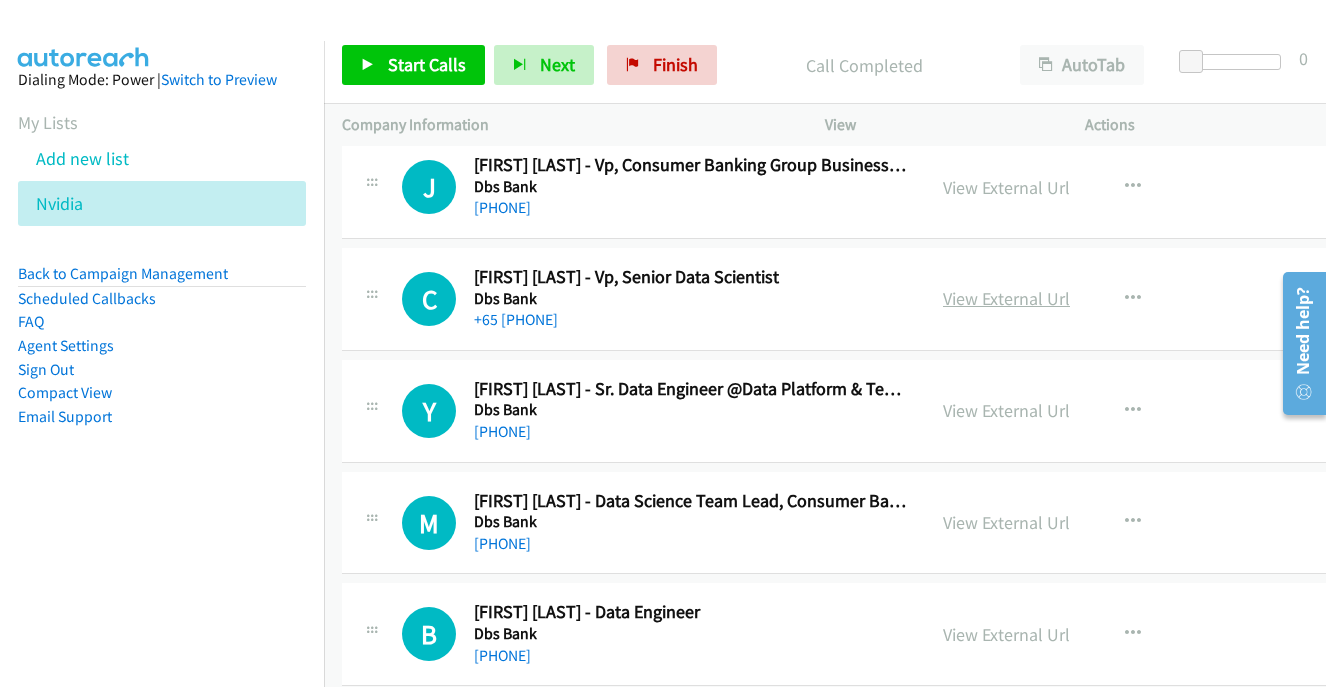 click on "View External Url" at bounding box center [1006, 298] 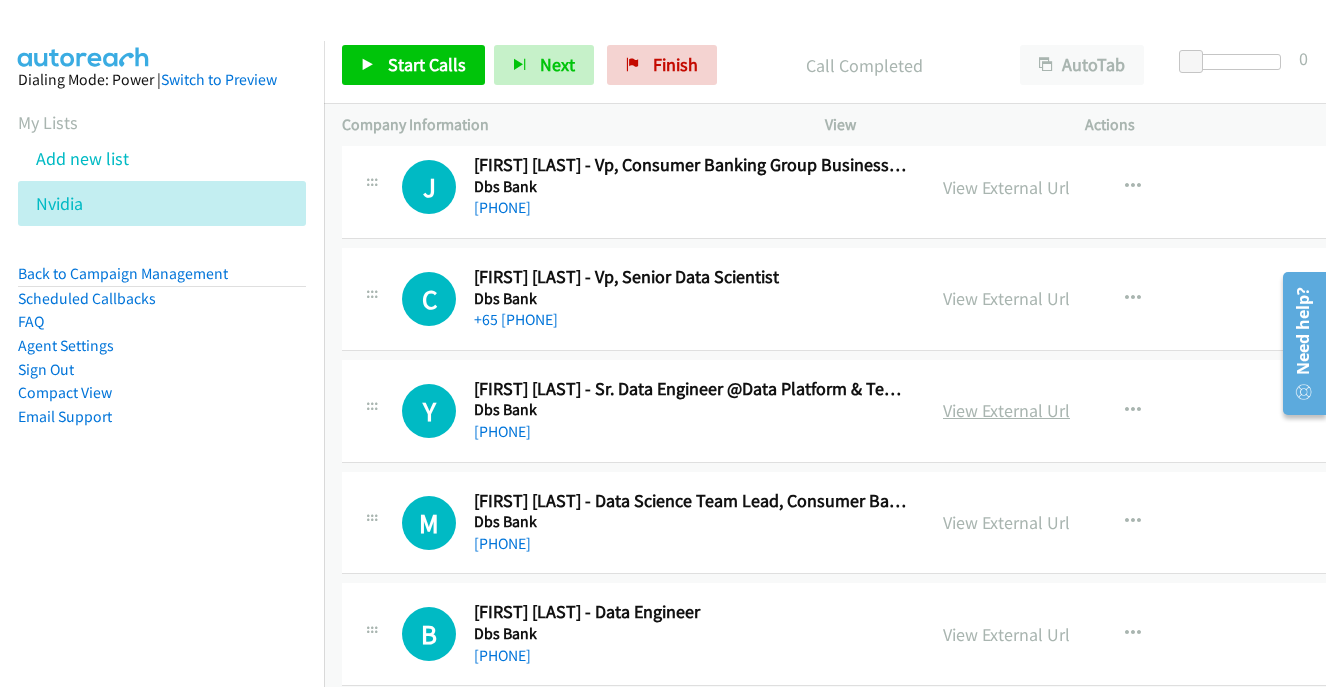 click on "View External Url" at bounding box center (1006, 410) 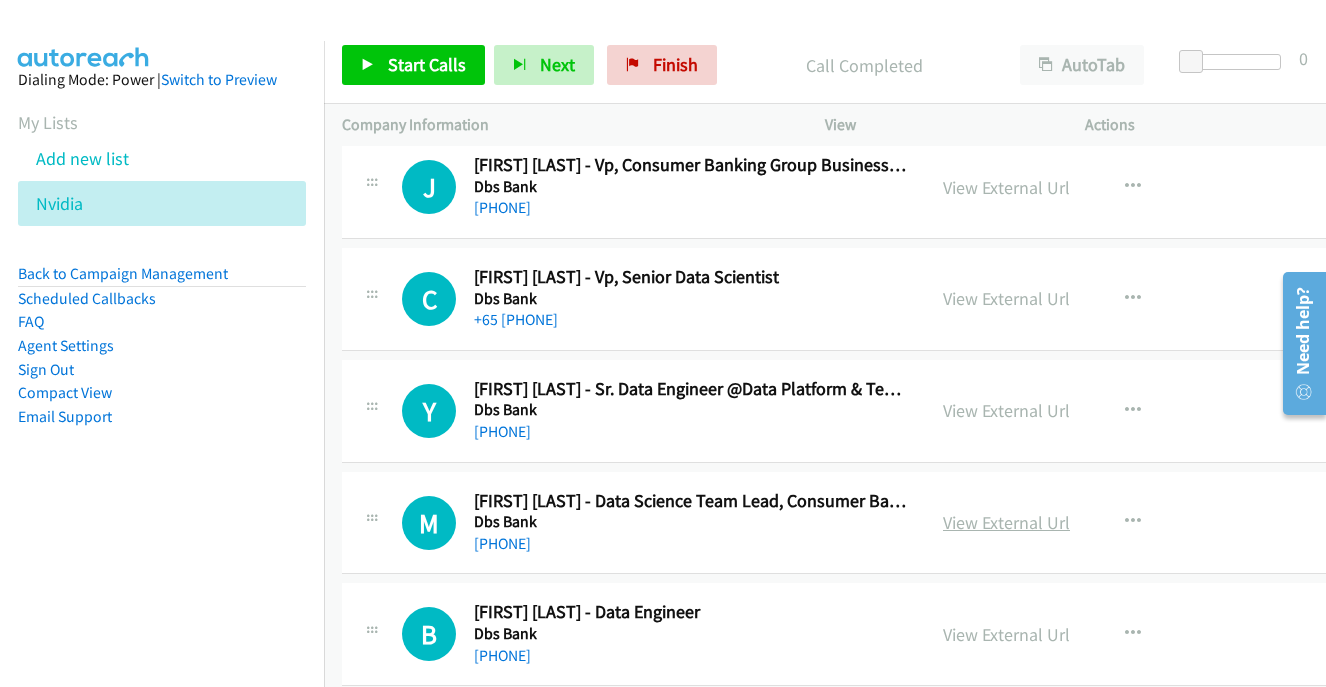 click on "View External Url" at bounding box center [1006, 522] 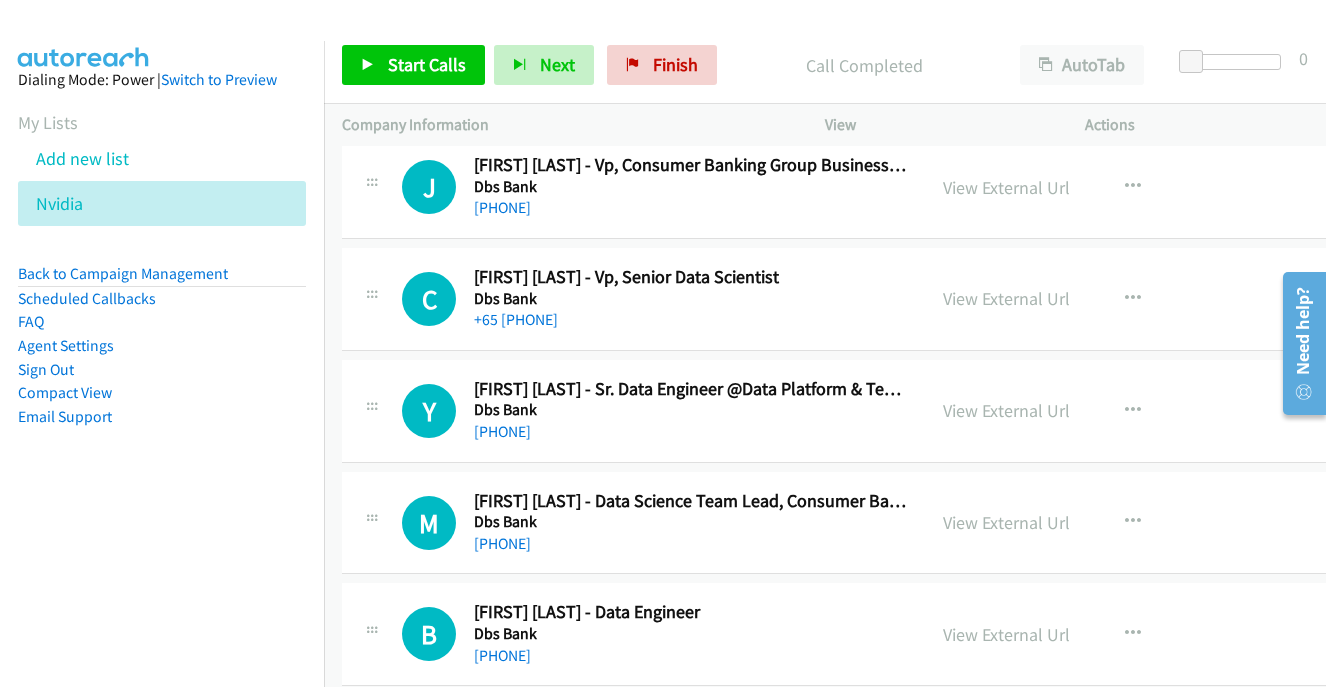 scroll, scrollTop: 2818, scrollLeft: 0, axis: vertical 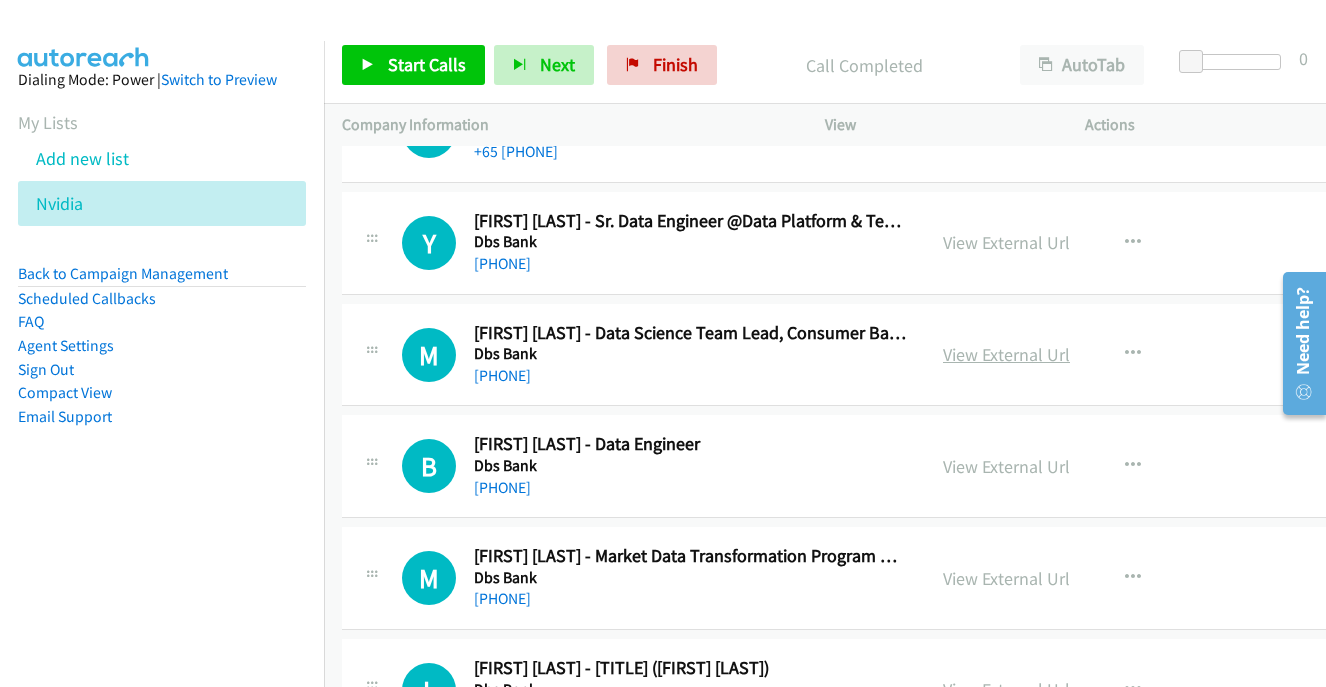 click on "View External Url" at bounding box center [1006, 354] 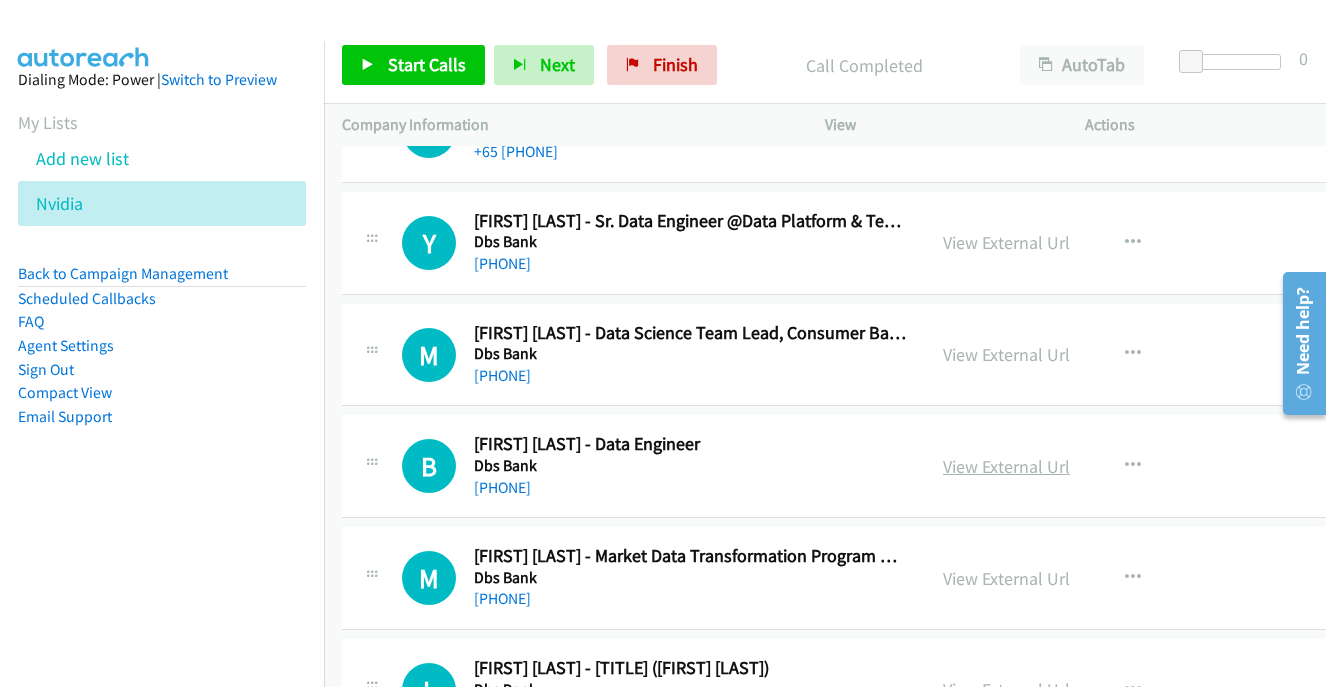 click on "View External Url" at bounding box center (1006, 466) 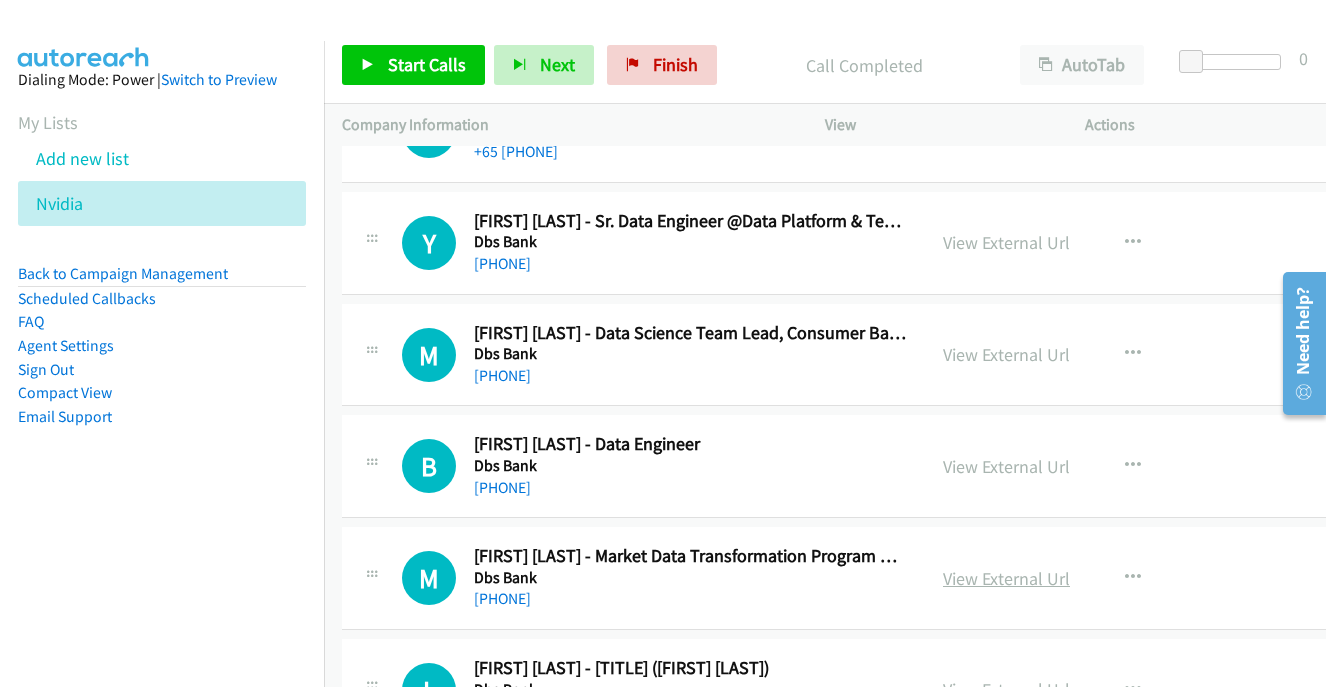 click on "View External Url" at bounding box center (1006, 578) 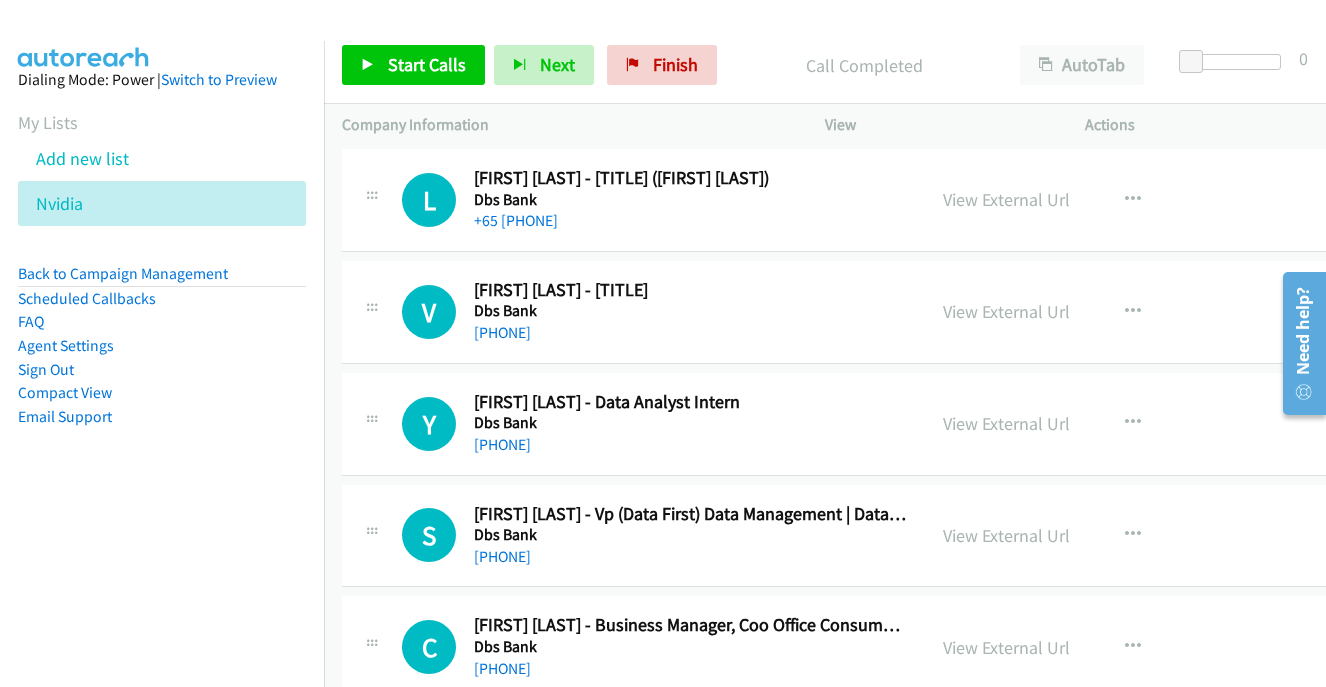 scroll, scrollTop: 3315, scrollLeft: 0, axis: vertical 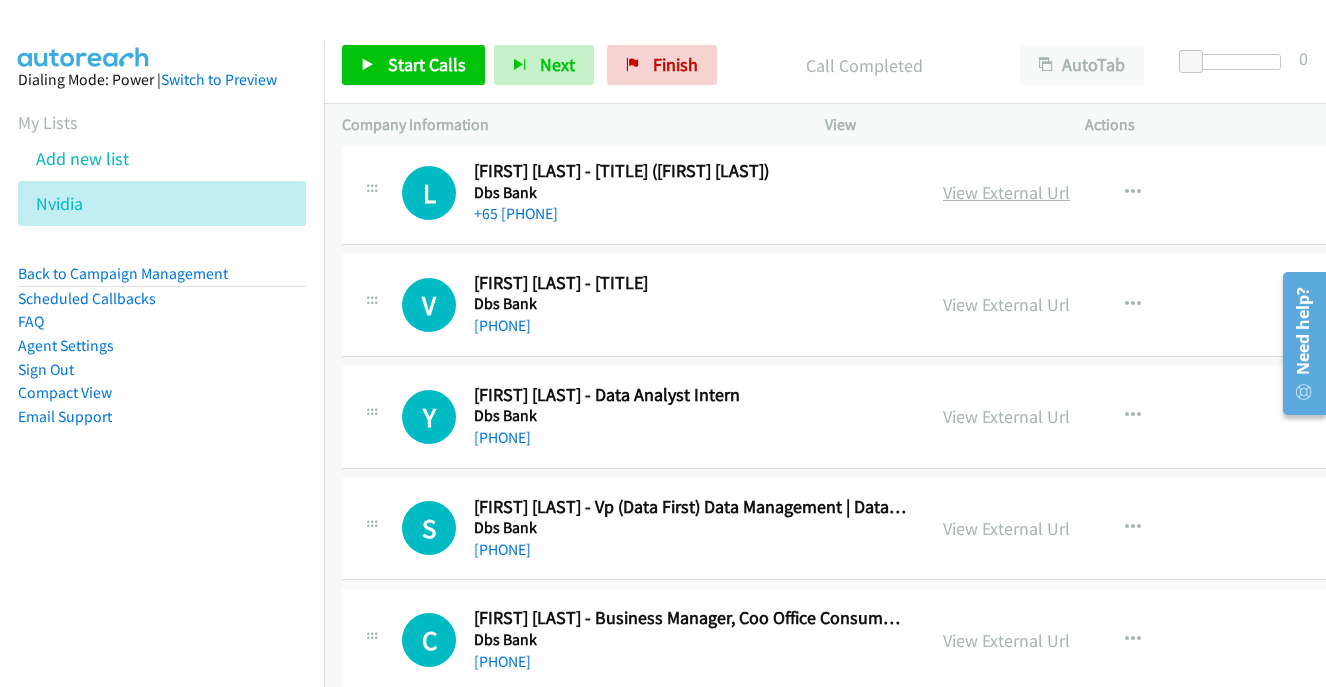 click on "View External Url" at bounding box center [1006, 192] 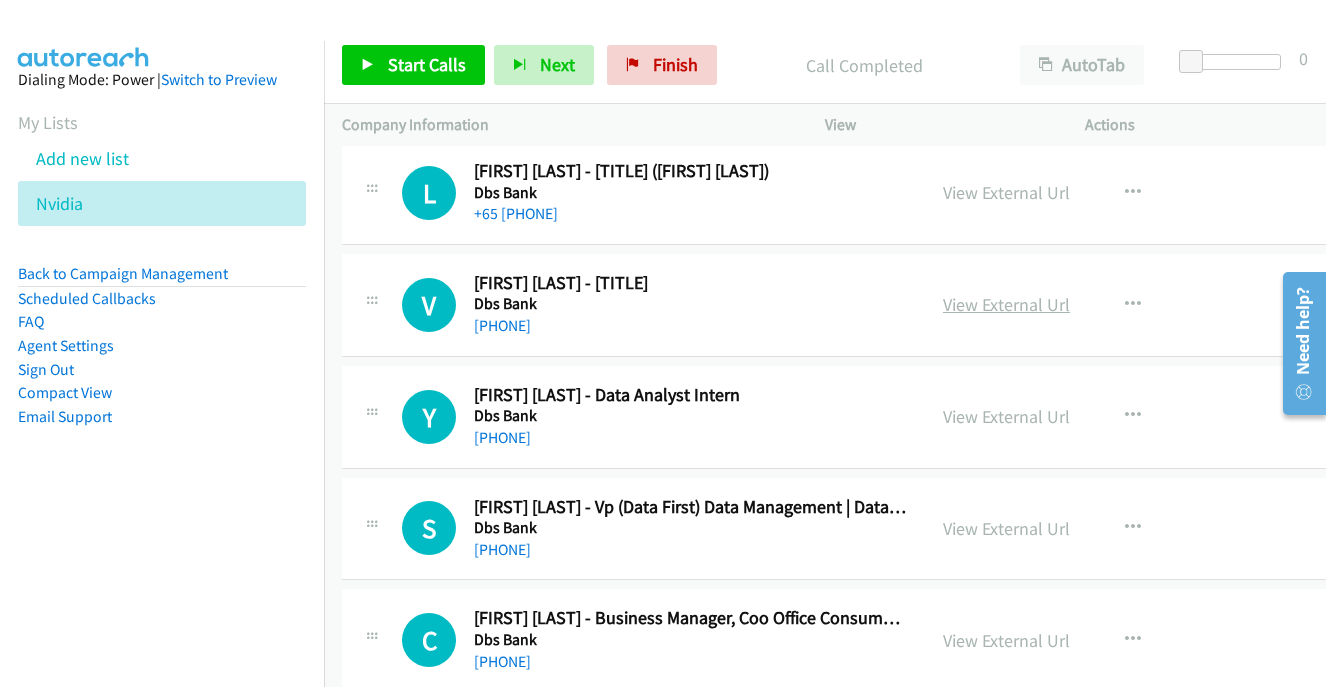 click on "View External Url" at bounding box center (1006, 304) 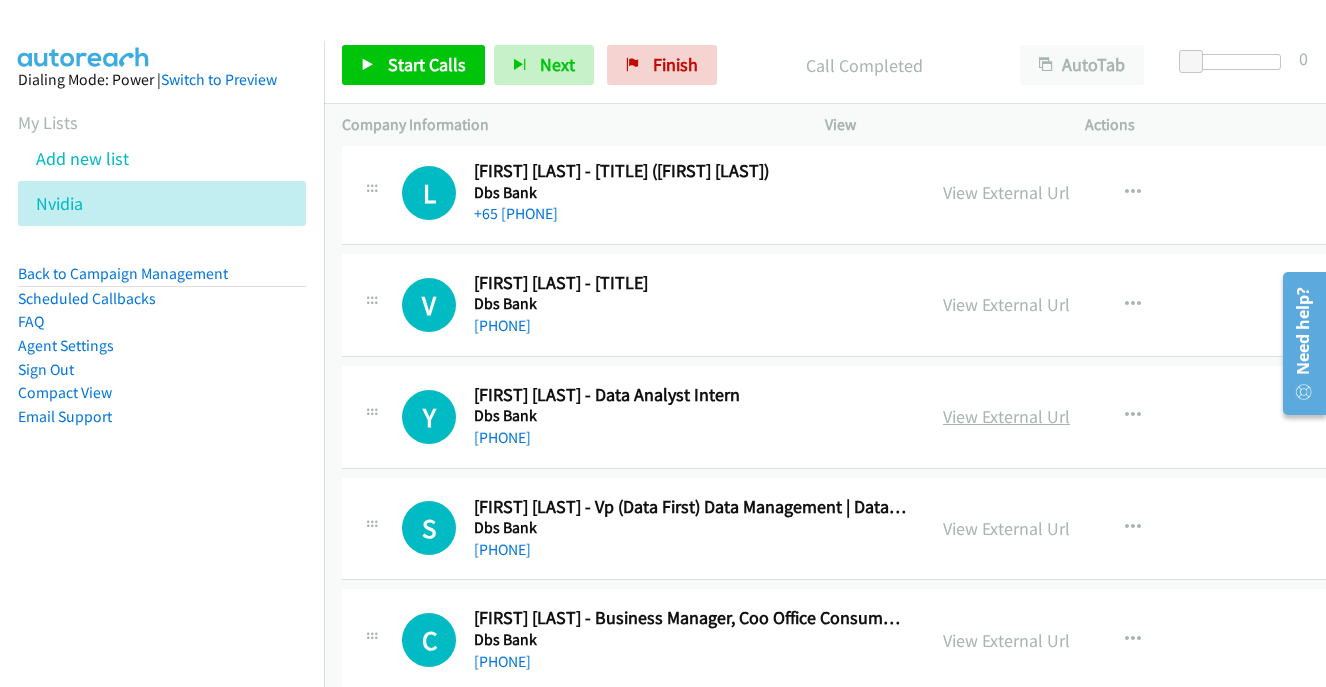 click on "View External Url" at bounding box center (1006, 416) 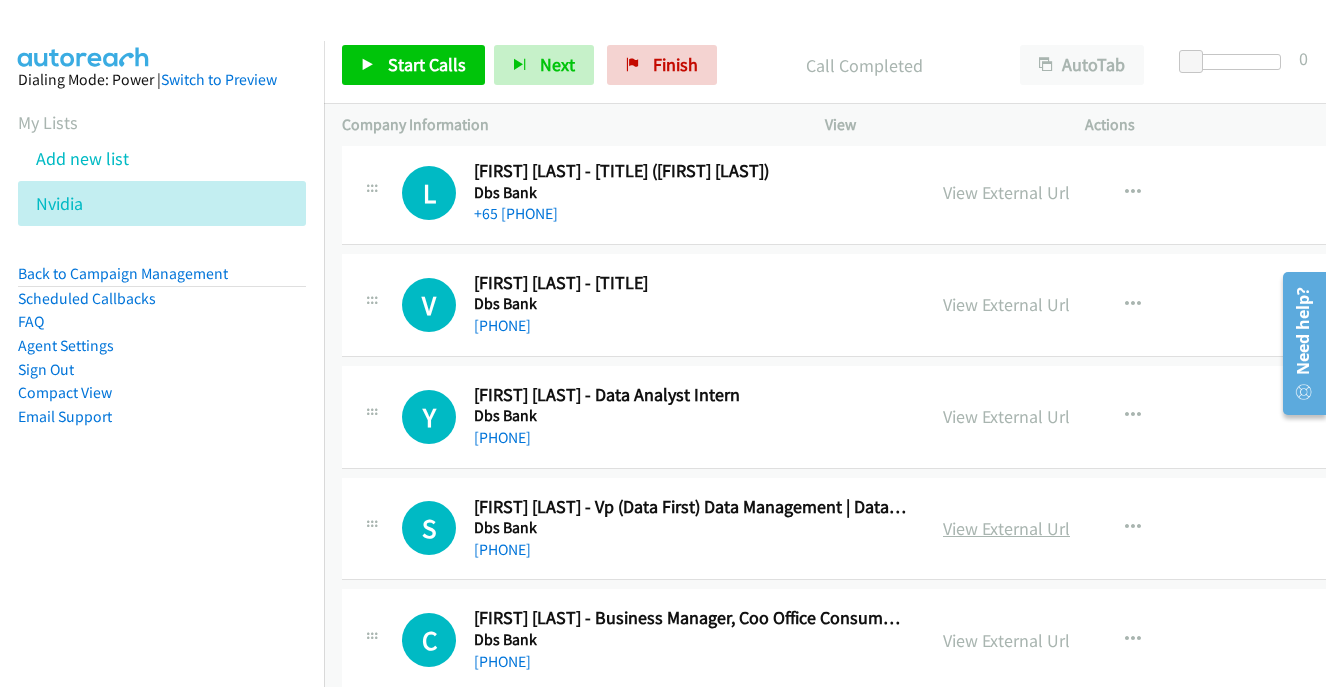 click on "View External Url" at bounding box center [1006, 528] 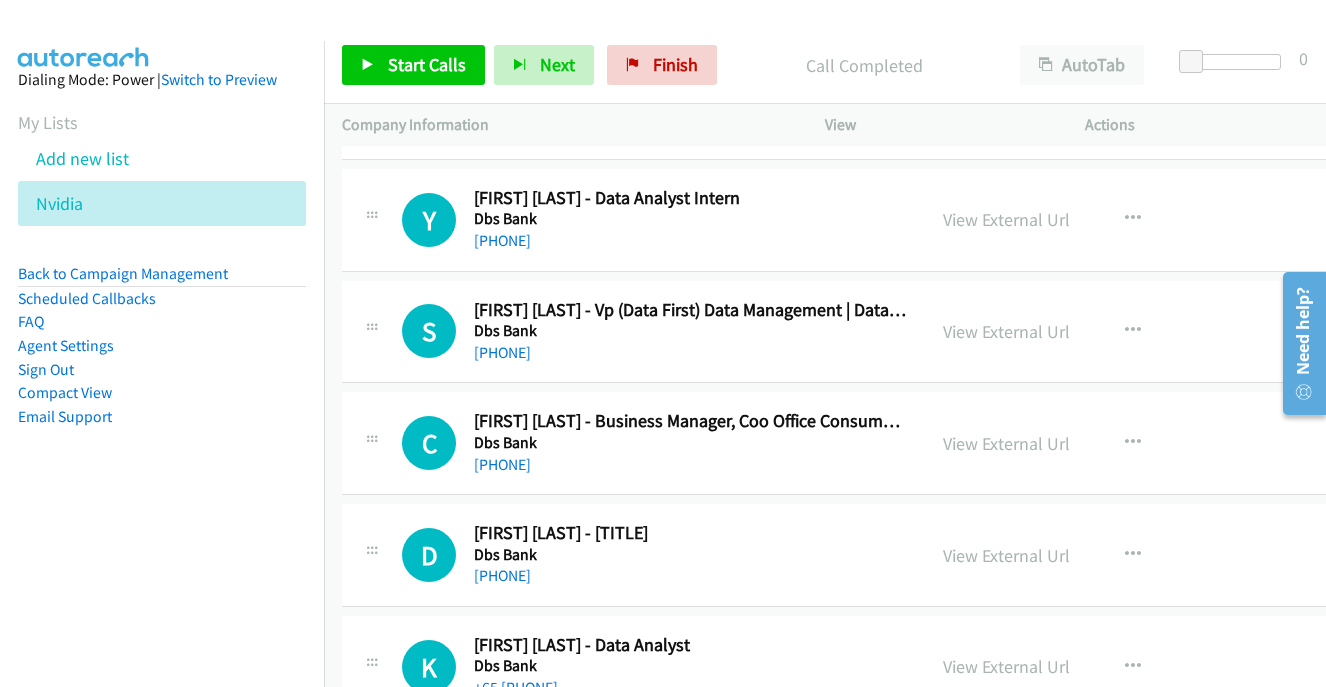 scroll, scrollTop: 3556, scrollLeft: 0, axis: vertical 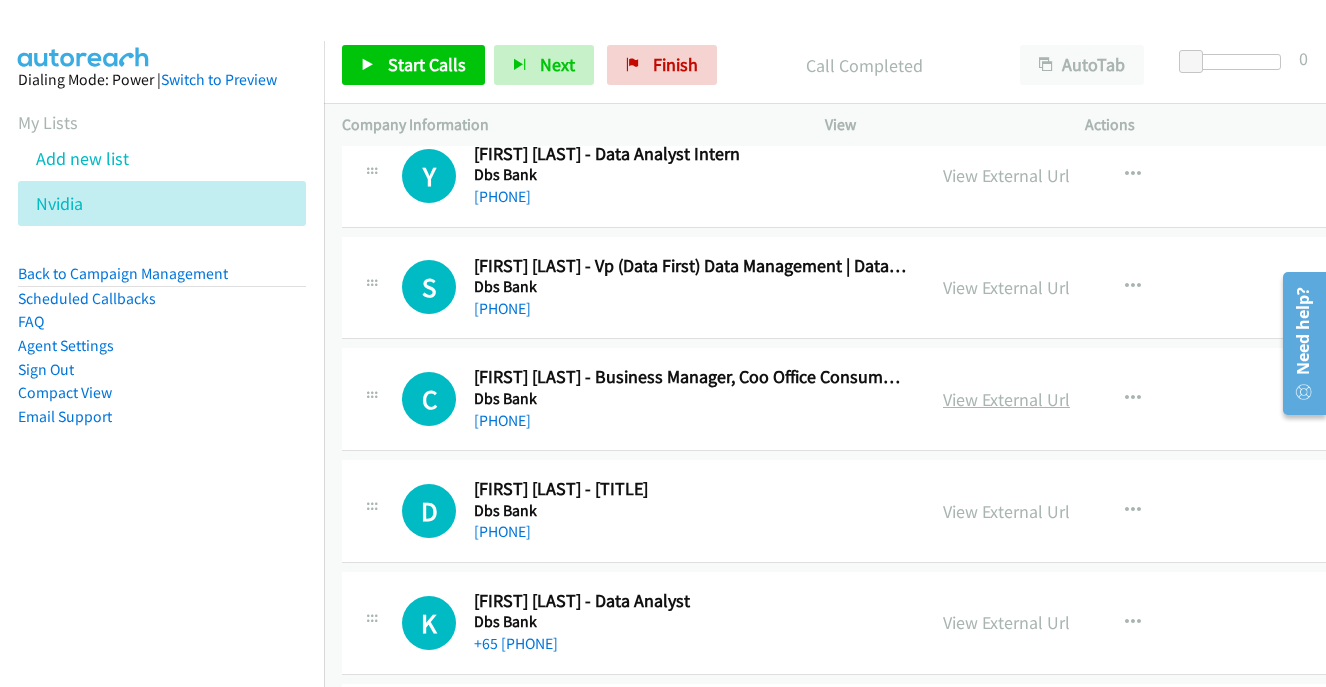 click on "View External Url" at bounding box center [1006, 399] 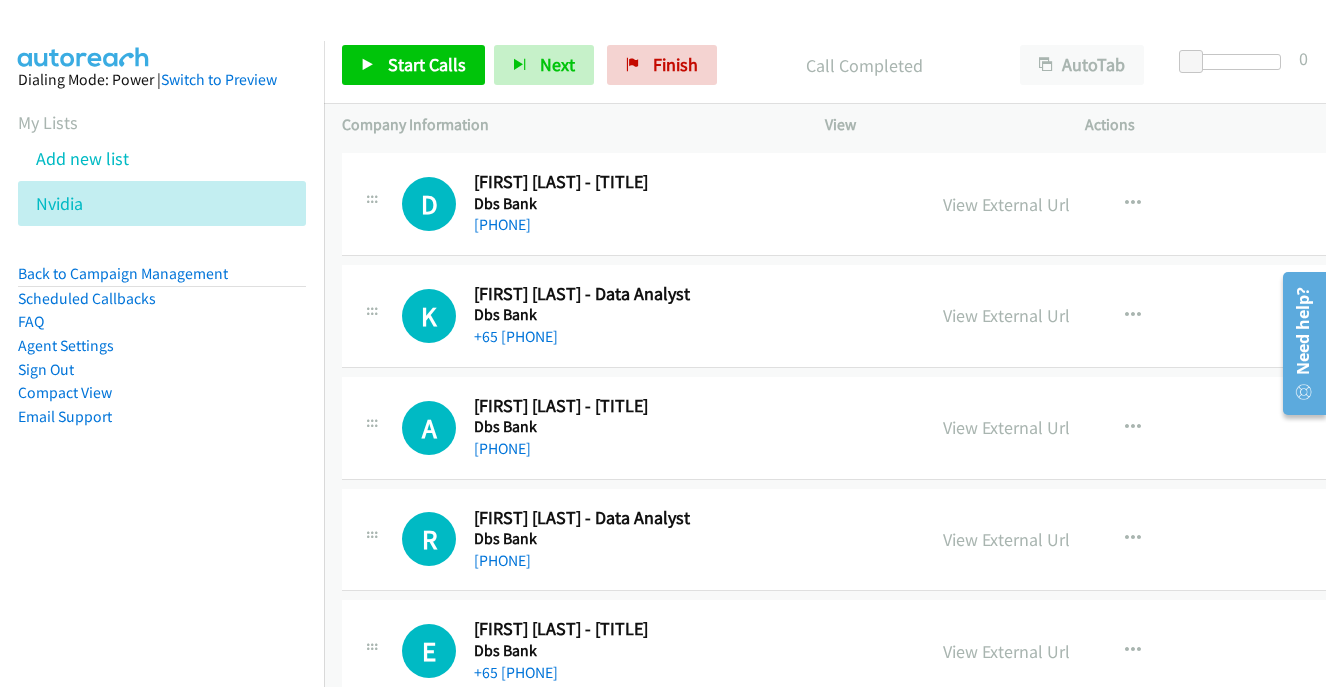 scroll, scrollTop: 3865, scrollLeft: 0, axis: vertical 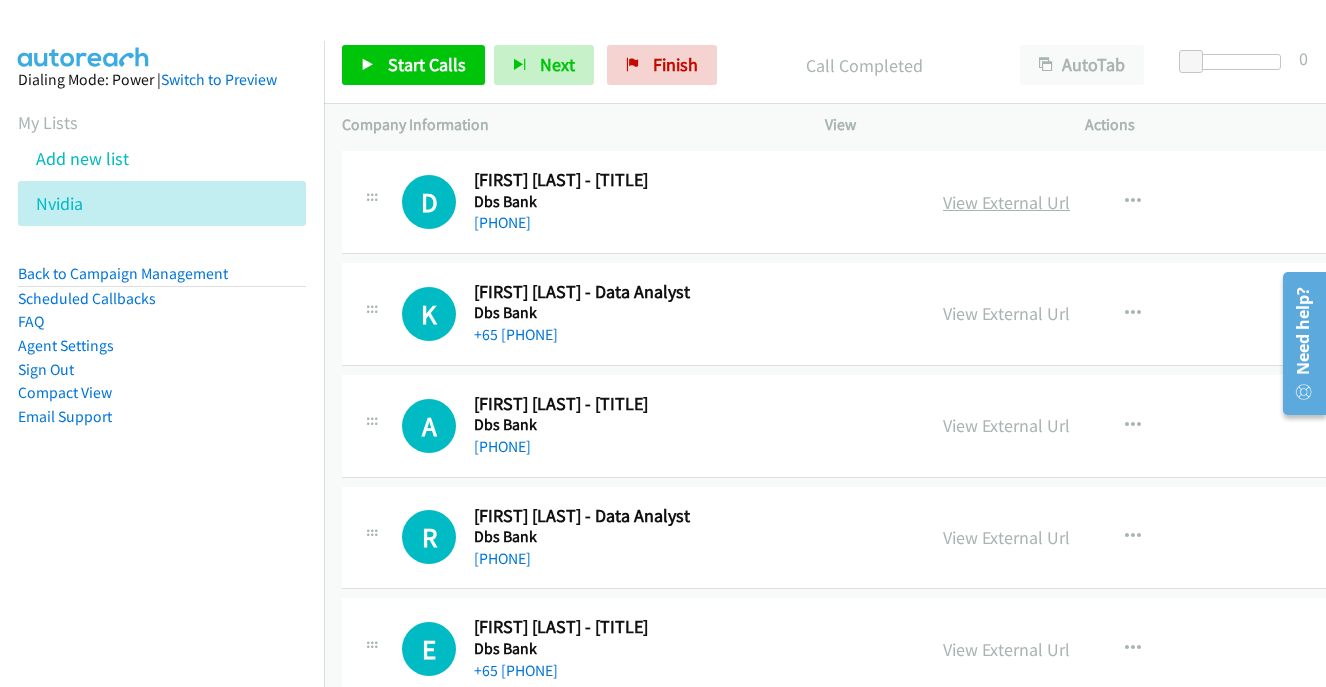 click on "View External Url" at bounding box center [1006, 202] 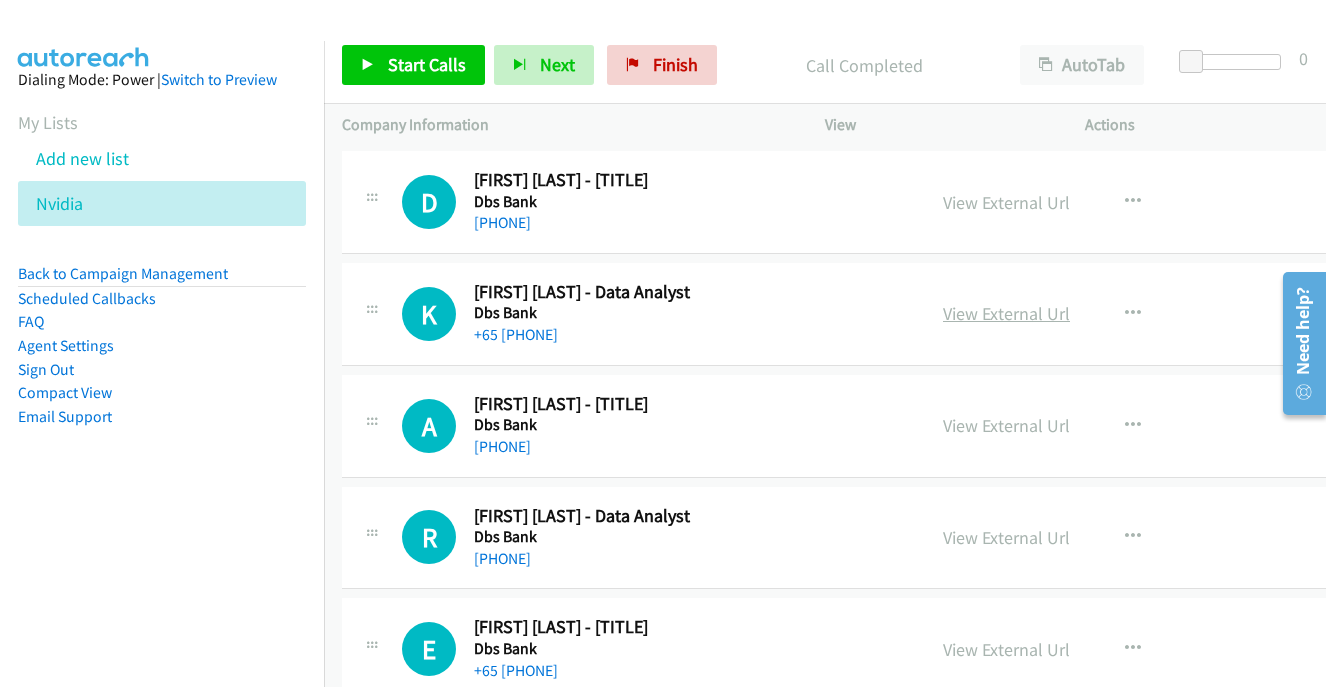 click on "View External Url" at bounding box center [1006, 313] 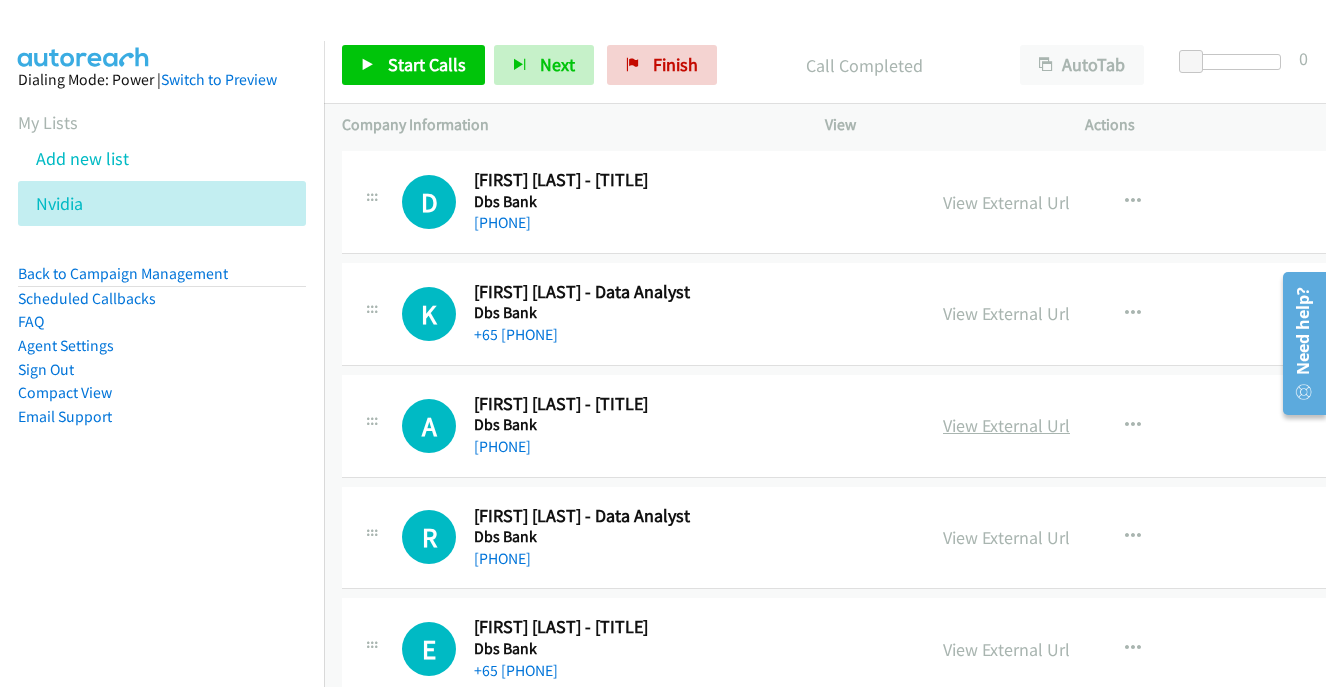 click on "View External Url" at bounding box center [1006, 425] 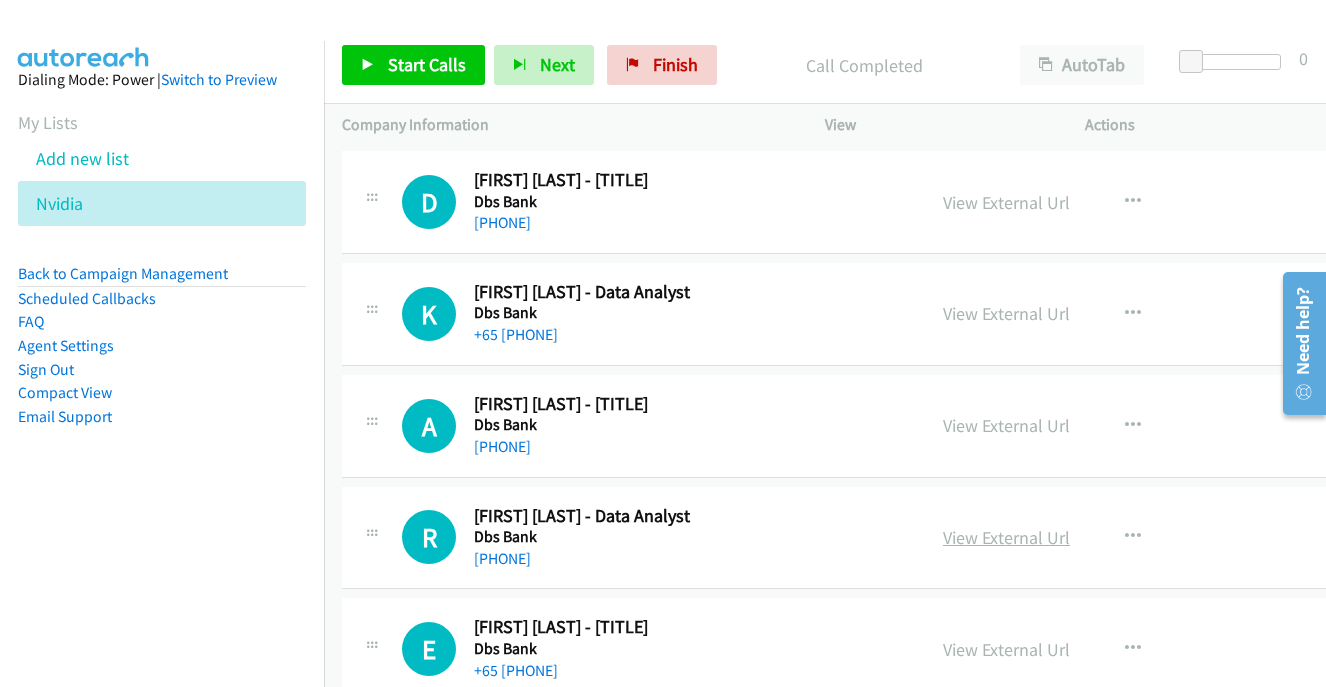 click on "View External Url" at bounding box center [1006, 537] 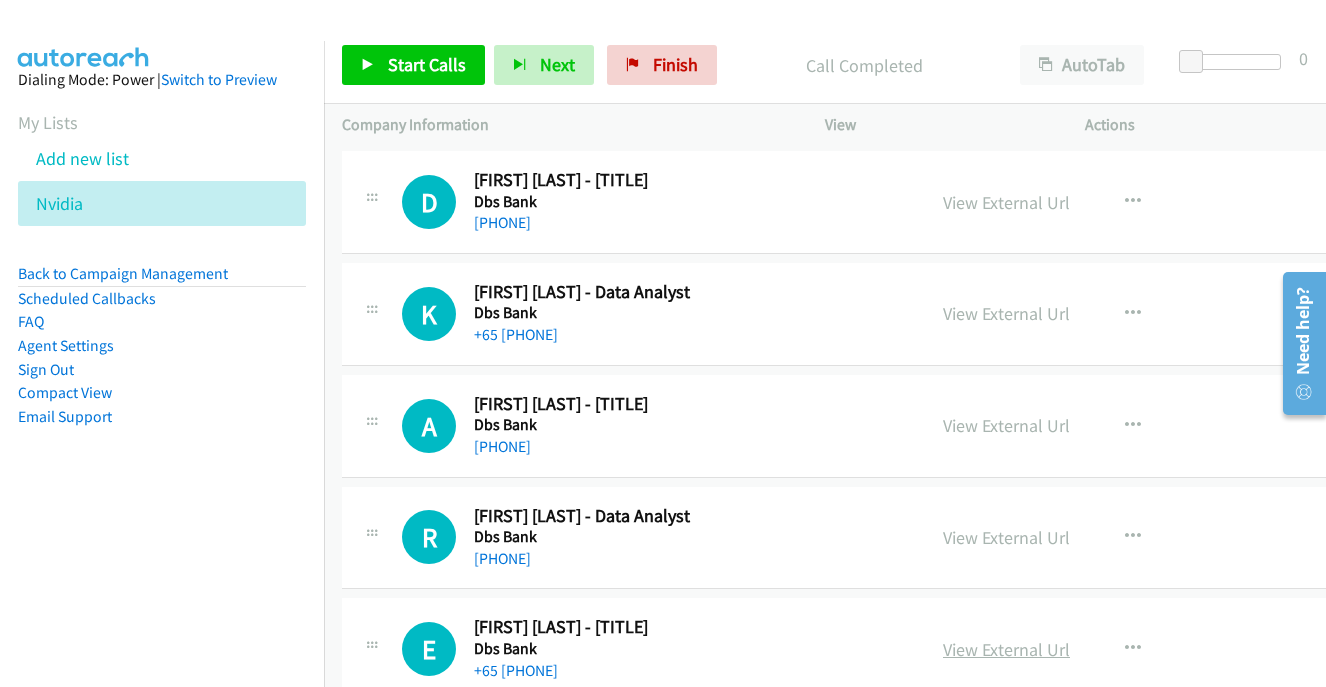 click on "View External Url" at bounding box center [1006, 649] 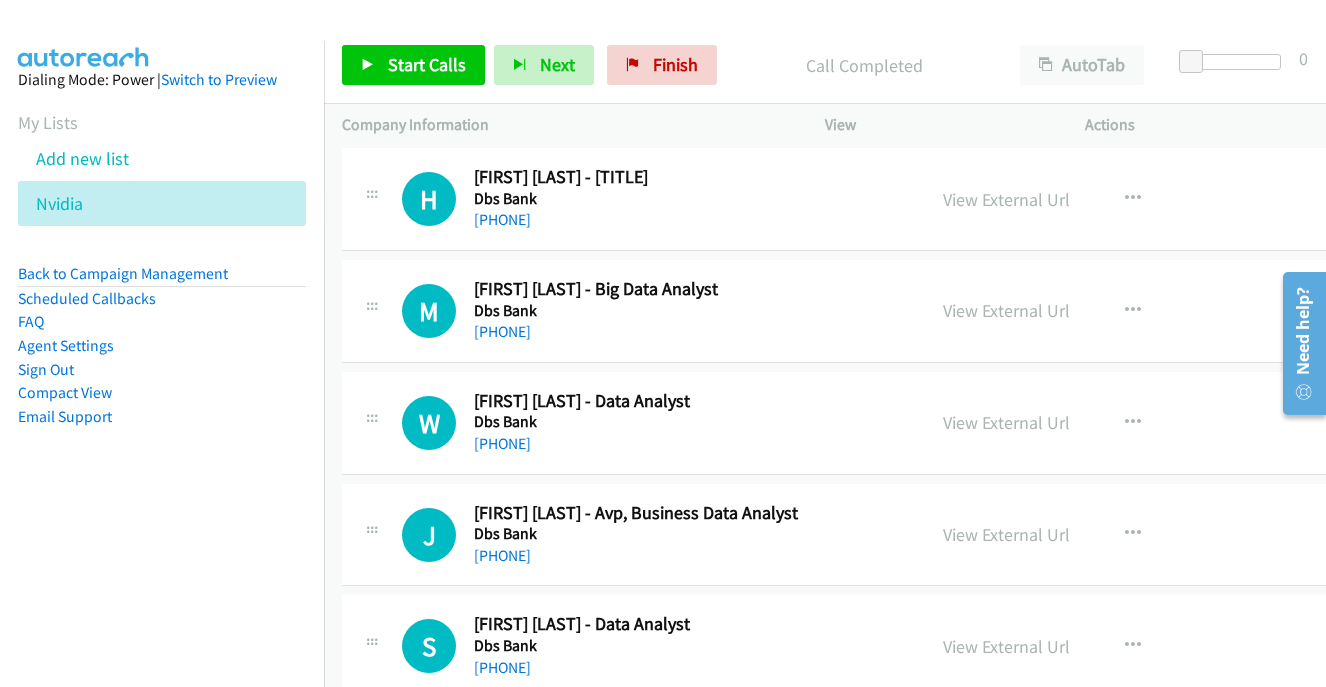 scroll, scrollTop: 4428, scrollLeft: 0, axis: vertical 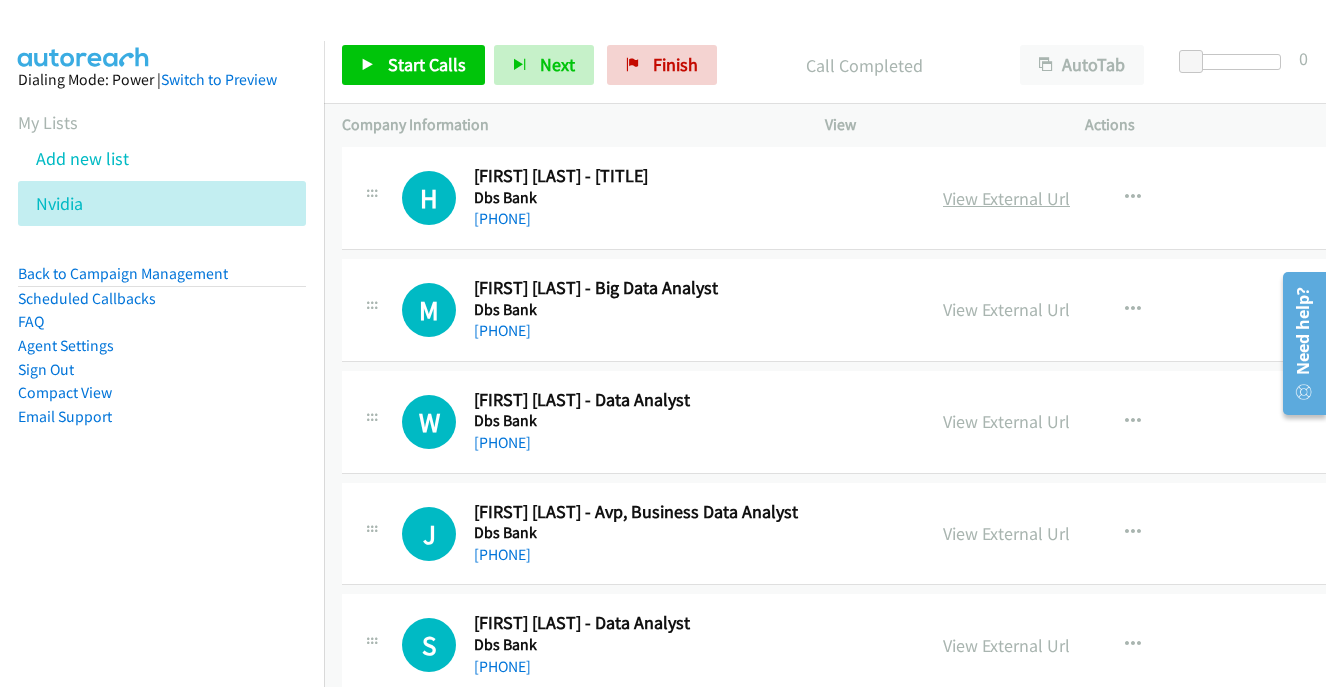 click on "View External Url" at bounding box center (1006, 198) 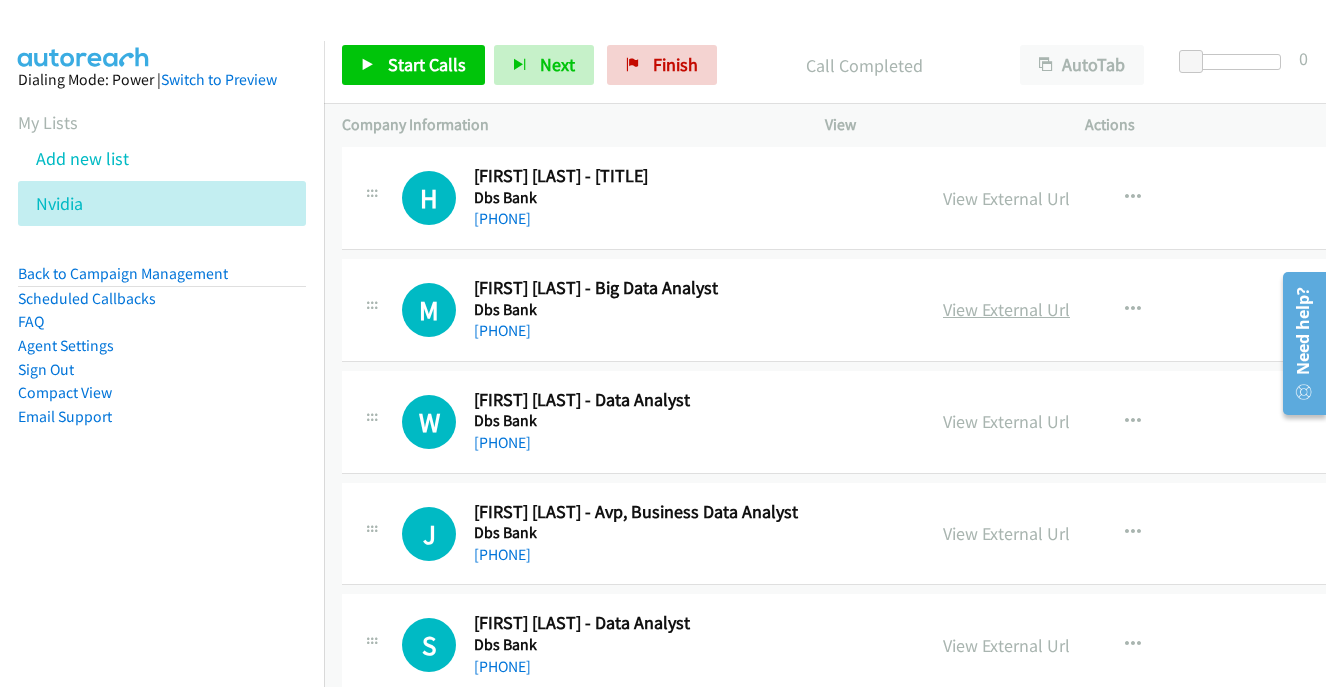 click on "View External Url" at bounding box center [1006, 309] 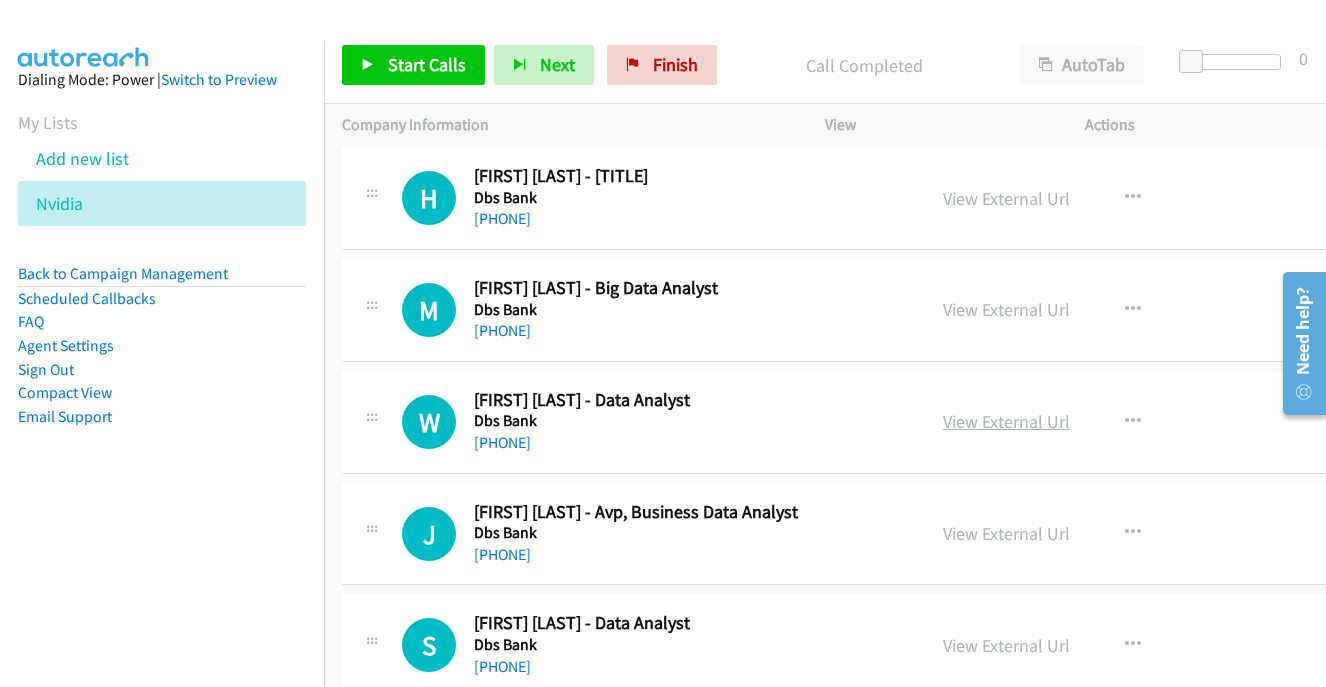 click on "View External Url" at bounding box center (1006, 421) 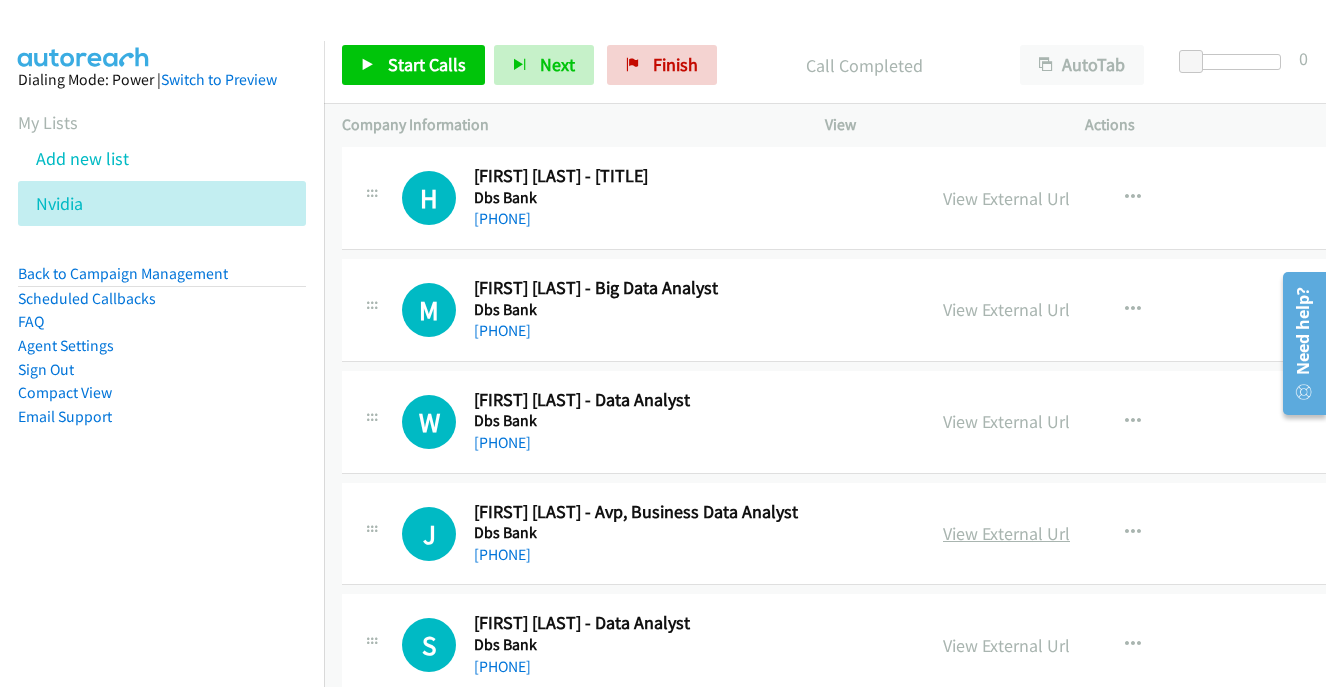 click on "View External Url" at bounding box center [1006, 533] 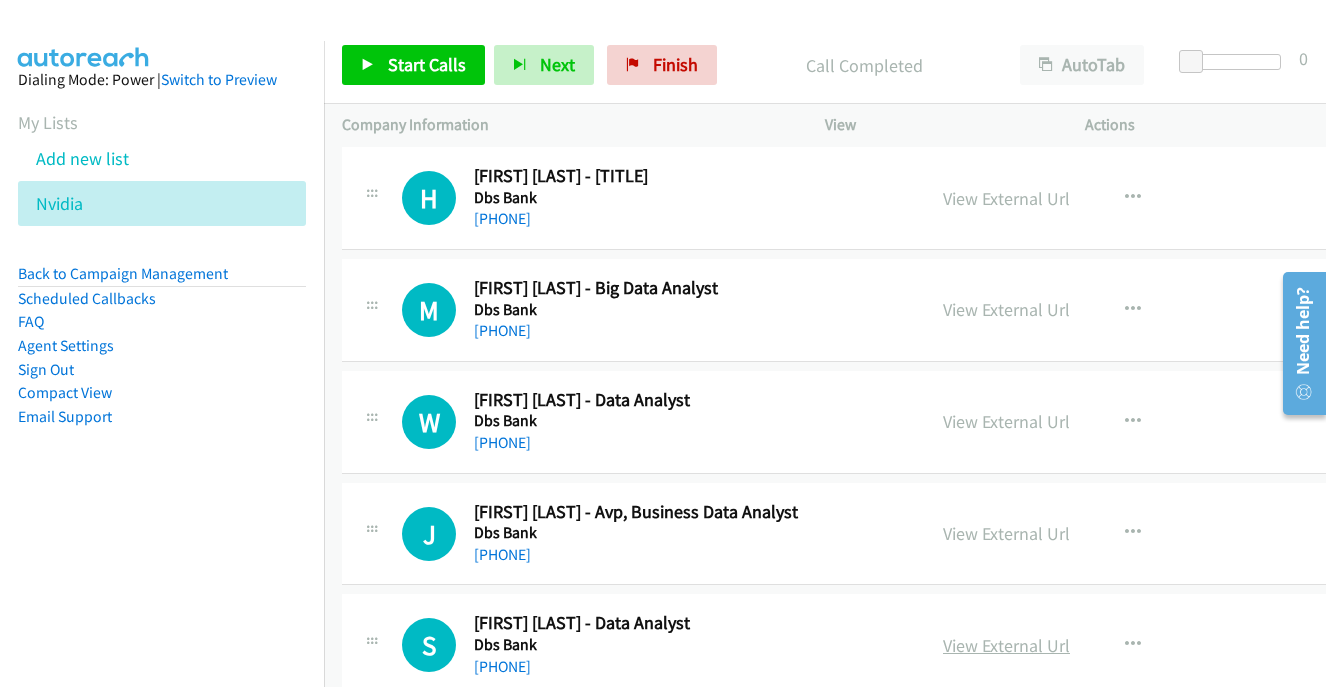 click on "View External Url" at bounding box center [1006, 645] 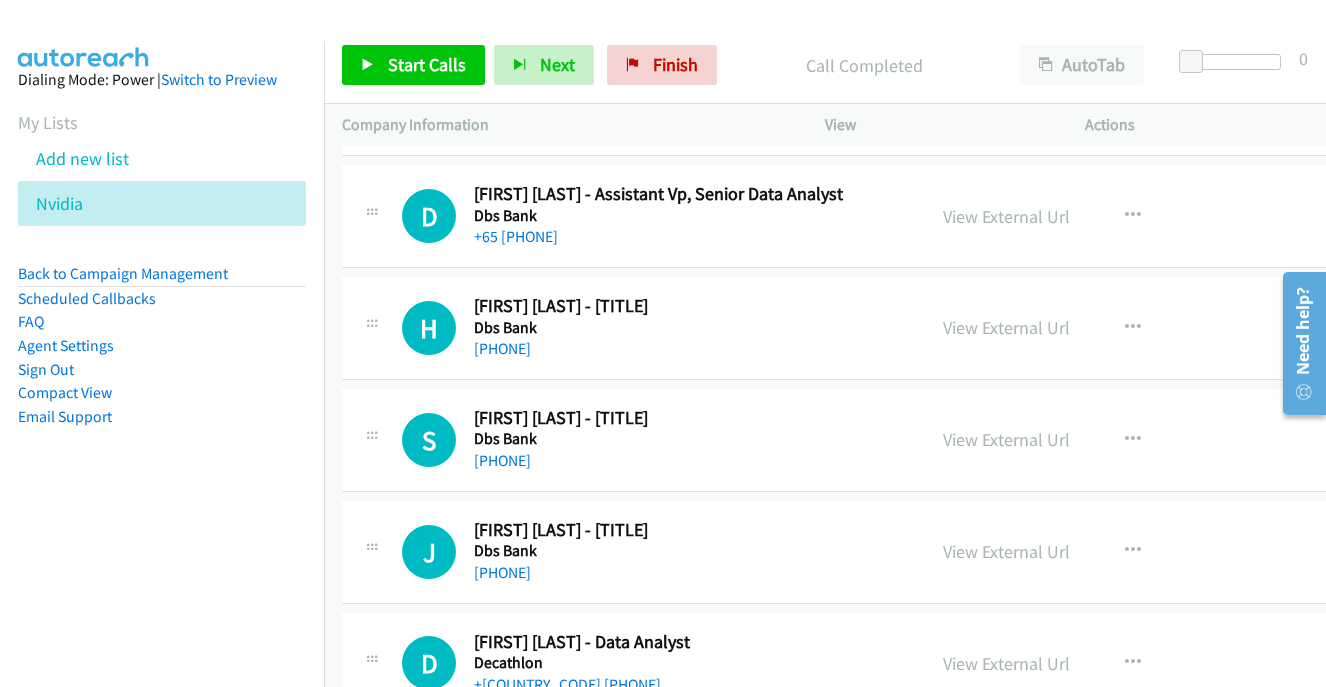 scroll, scrollTop: 4976, scrollLeft: 0, axis: vertical 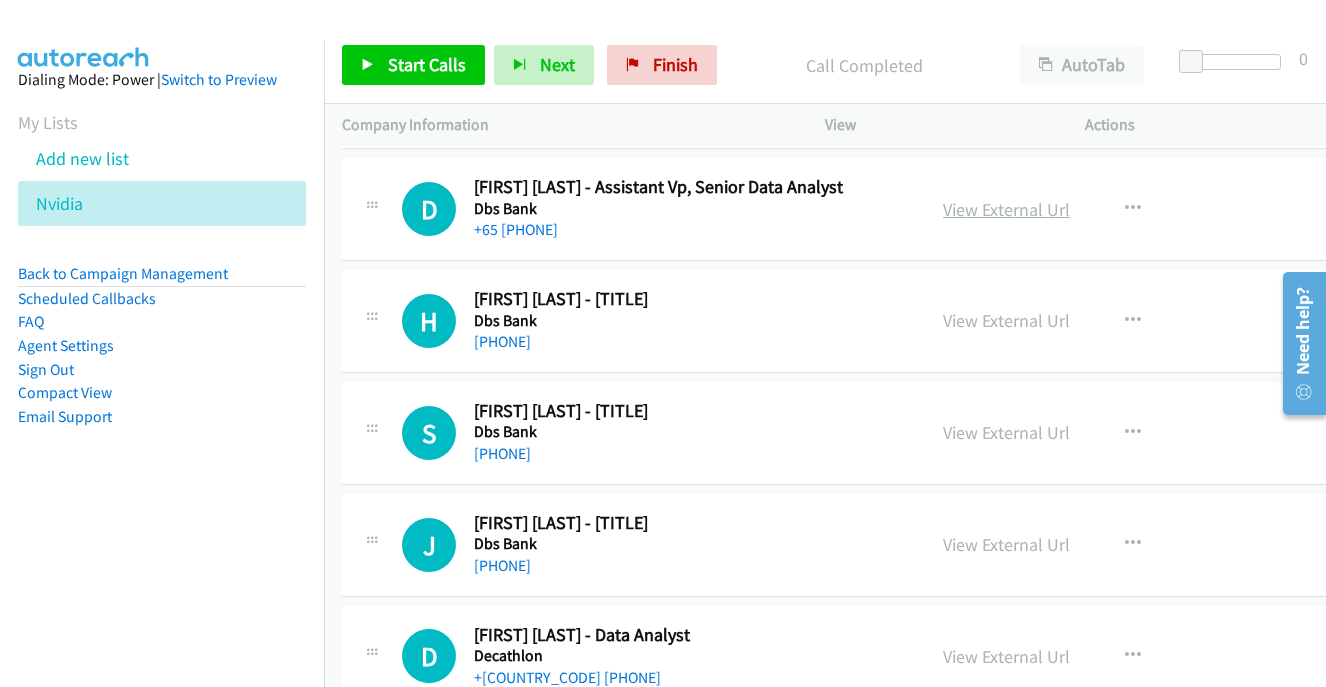 click on "View External Url" at bounding box center [1006, 209] 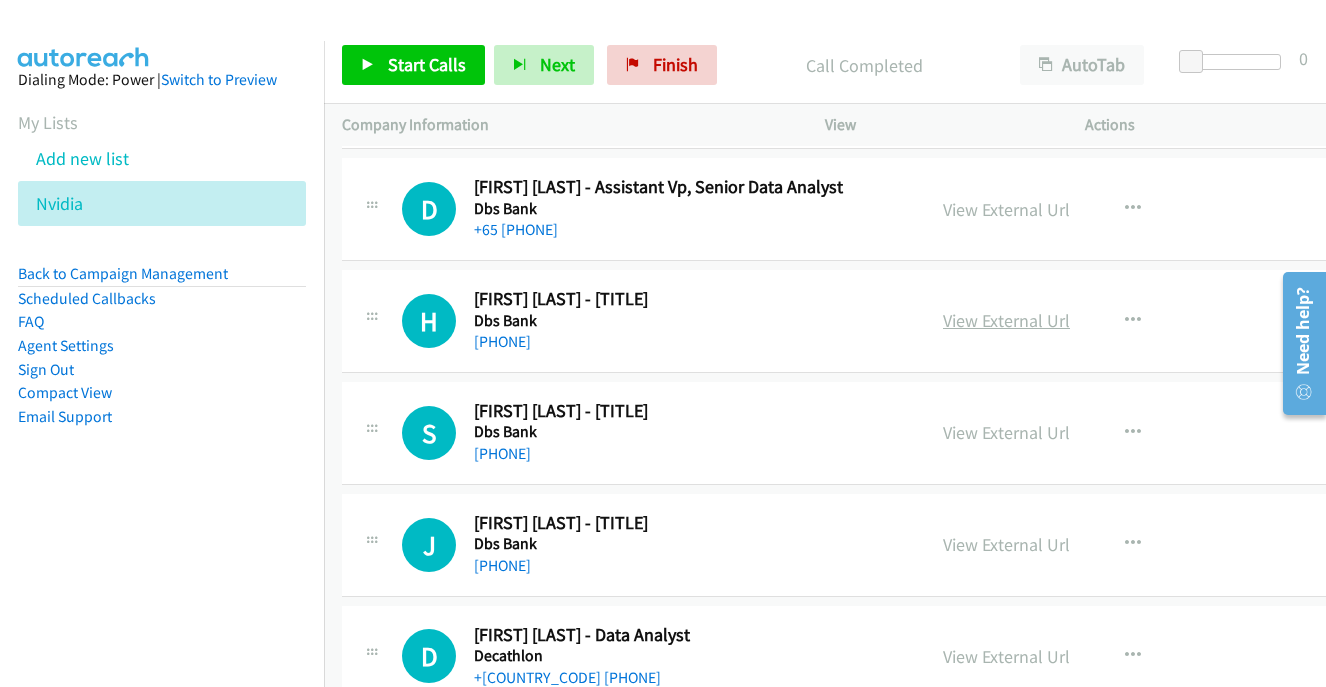 click on "View External Url" at bounding box center [1006, 320] 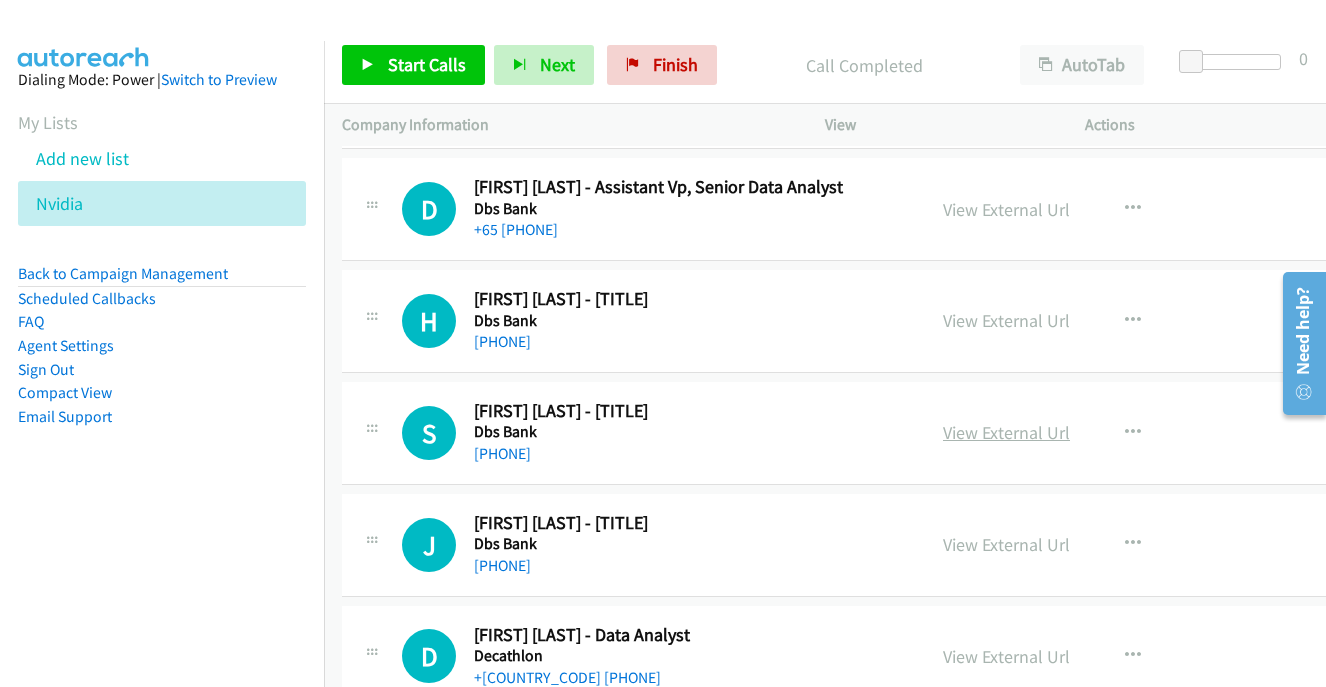 click on "View External Url" at bounding box center [1006, 432] 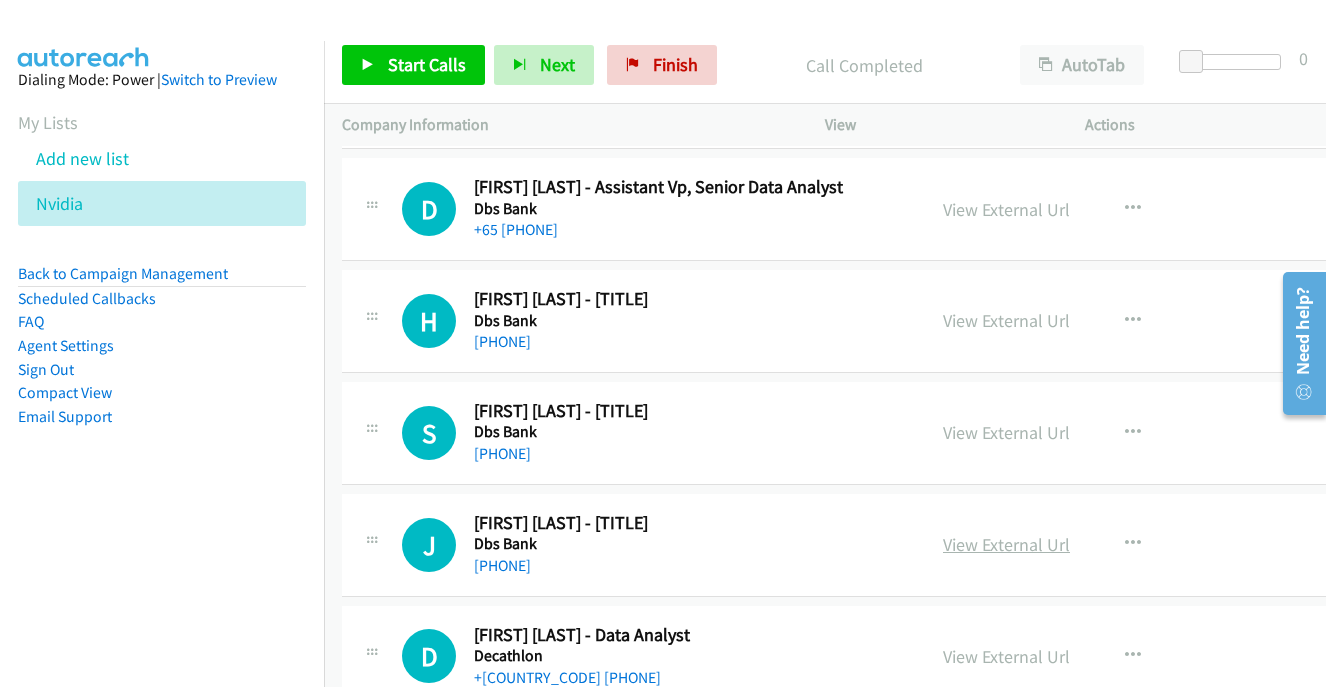 click on "View External Url" at bounding box center [1006, 544] 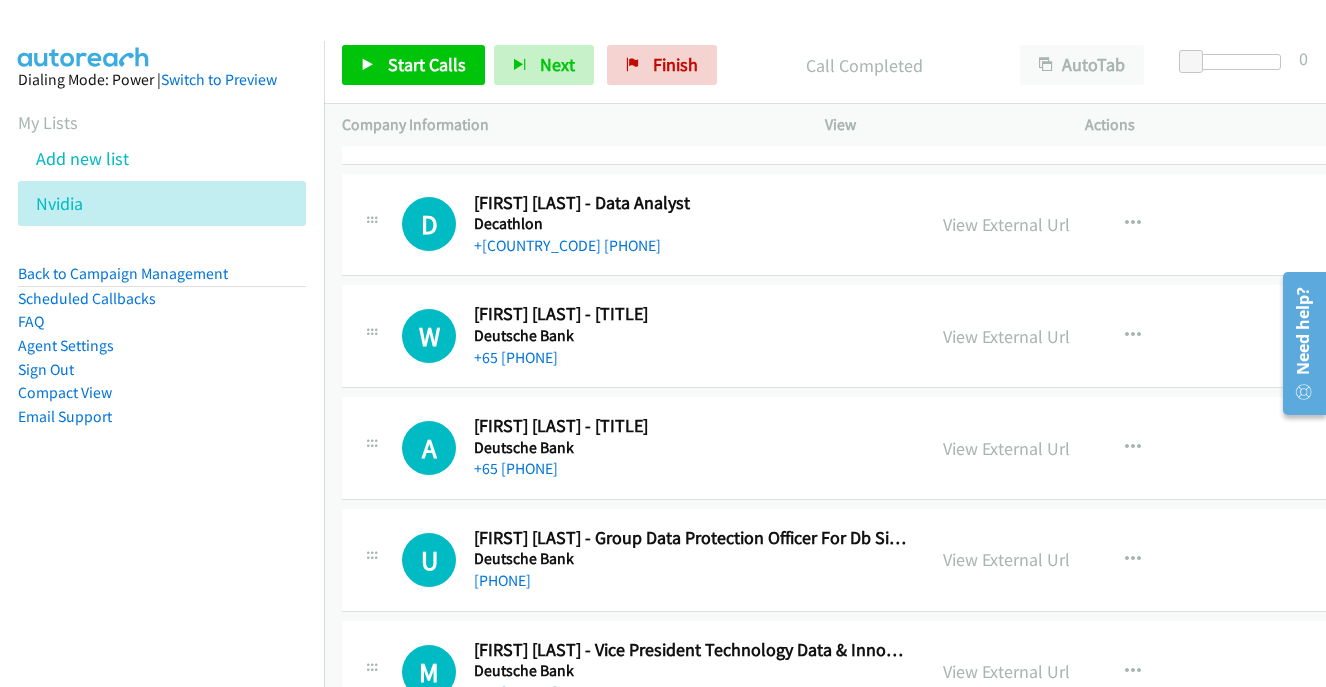 scroll, scrollTop: 5414, scrollLeft: 0, axis: vertical 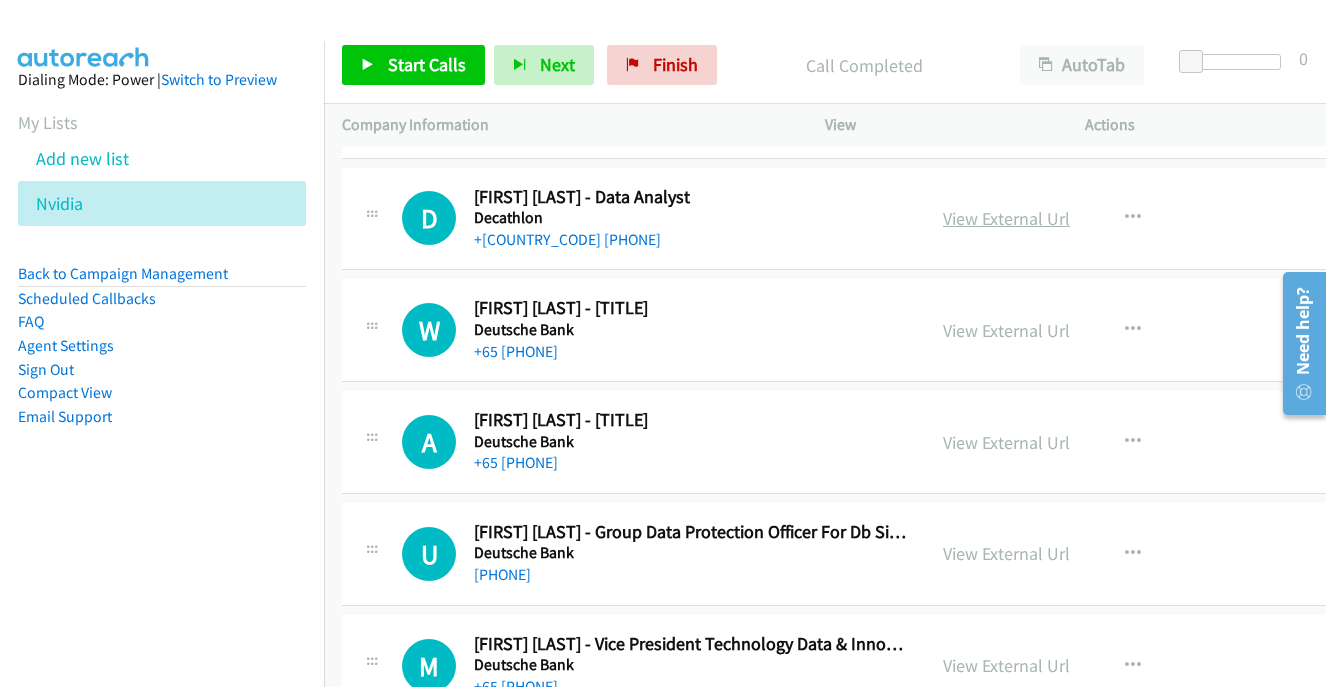 click on "View External Url" at bounding box center (1006, 218) 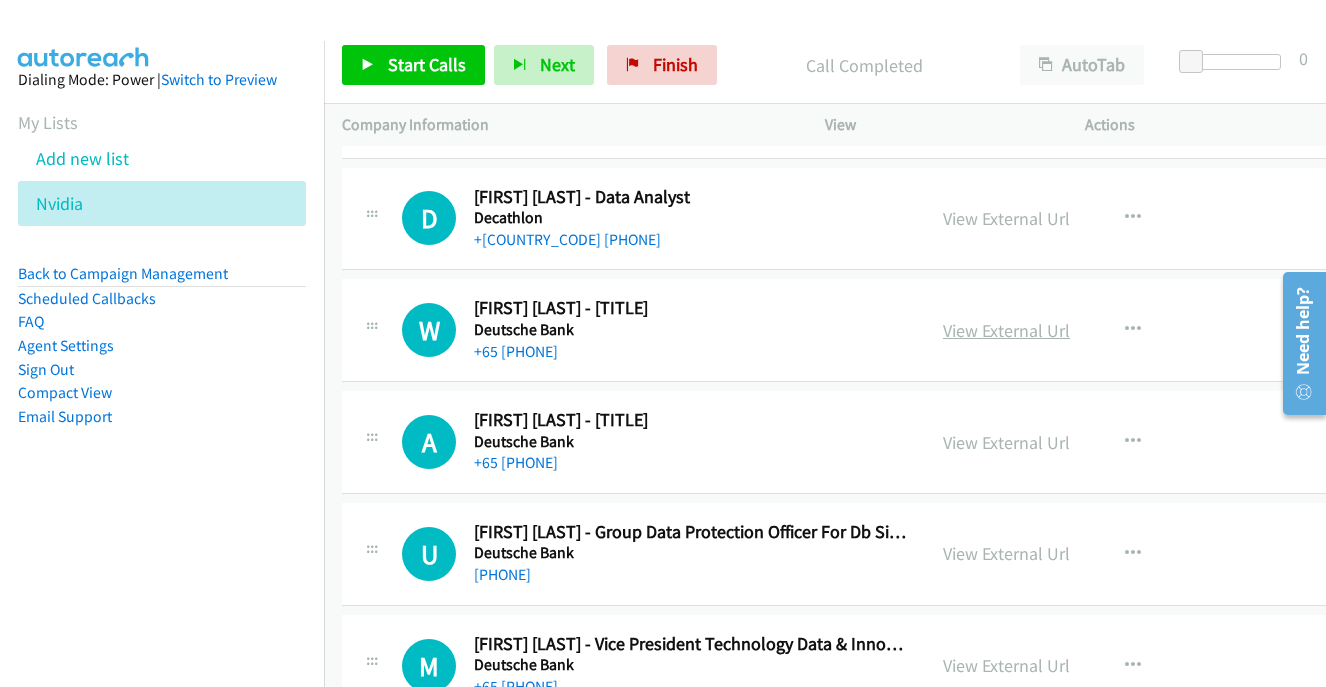 click on "View External Url" at bounding box center [1006, 330] 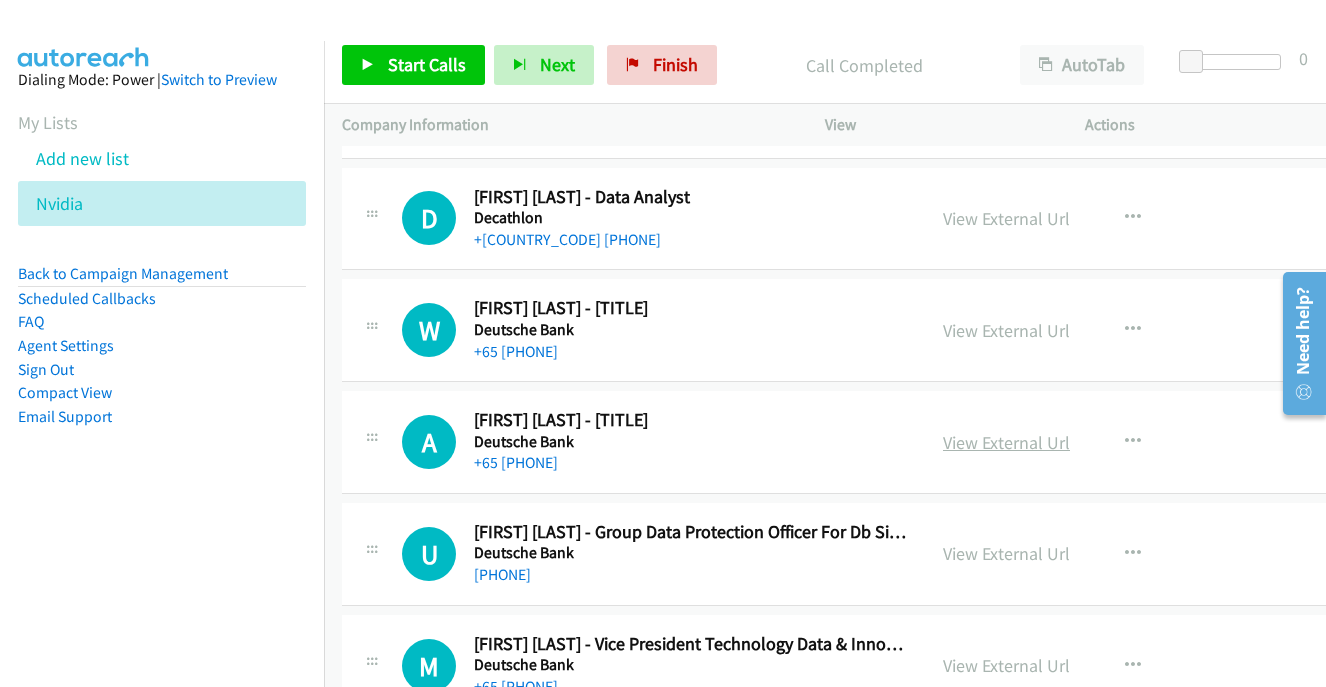 click on "View External Url" at bounding box center [1006, 442] 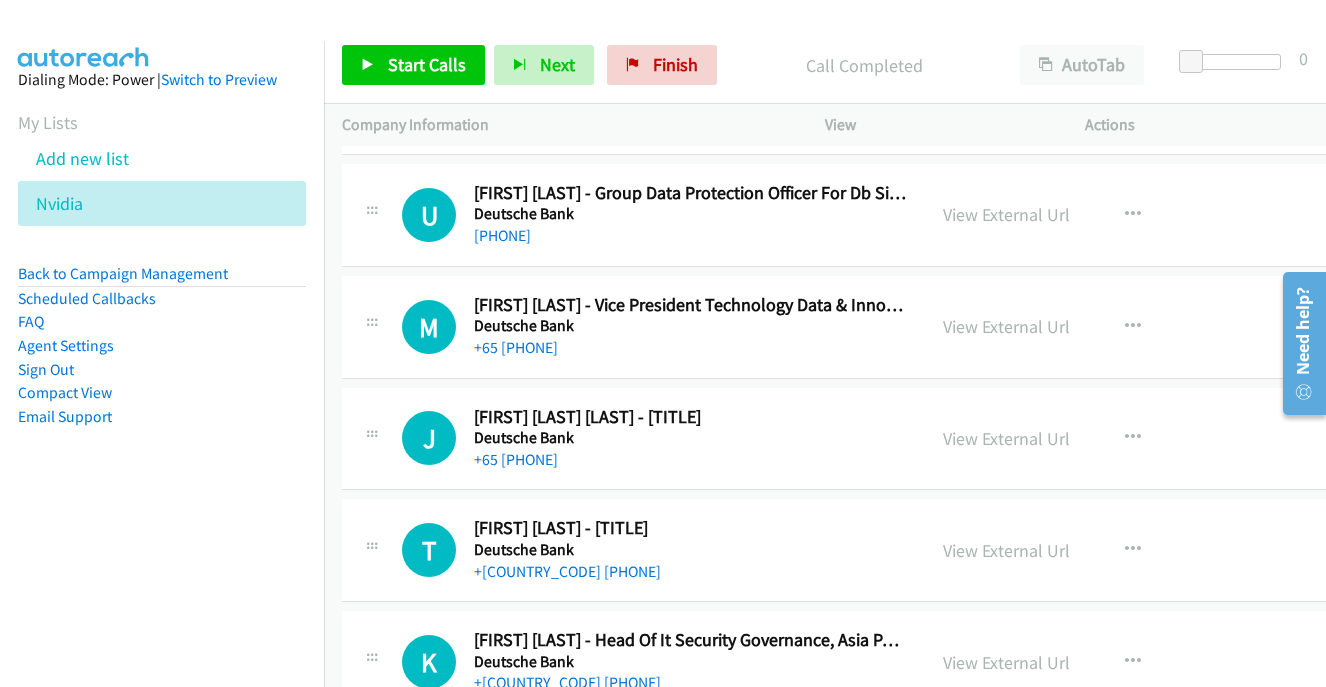 scroll, scrollTop: 5752, scrollLeft: 0, axis: vertical 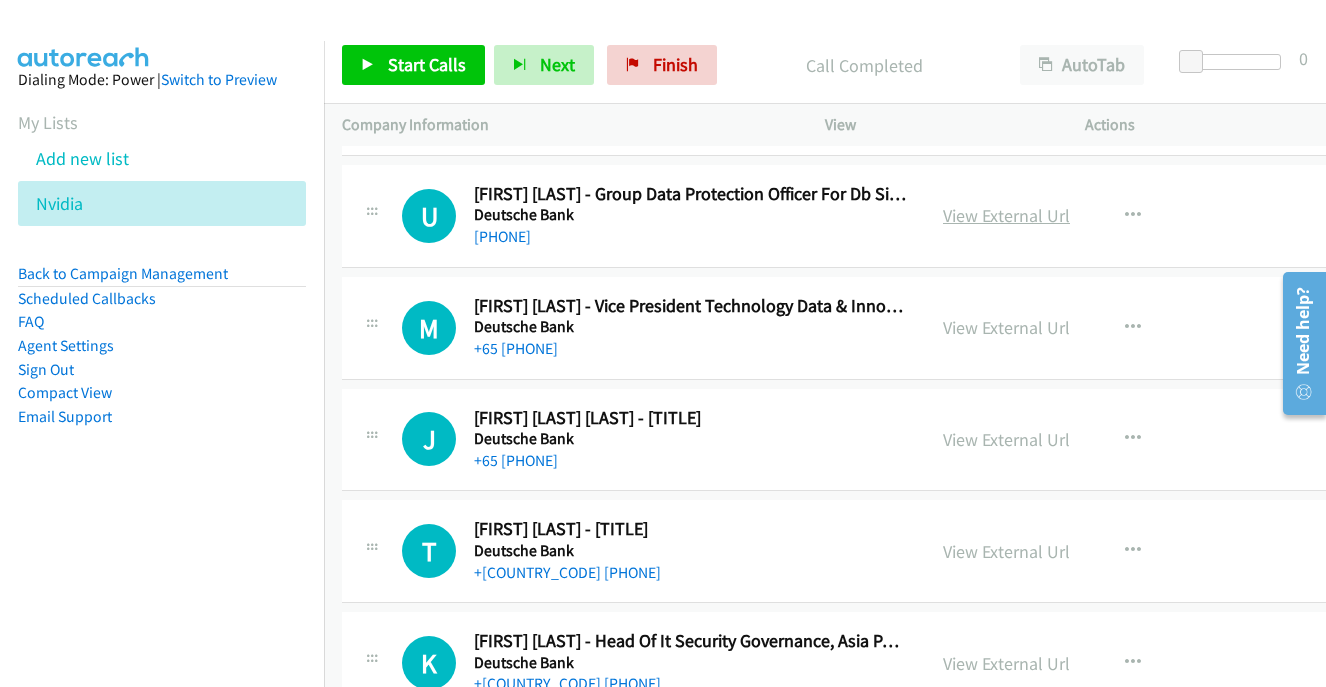 click on "View External Url" at bounding box center [1006, 215] 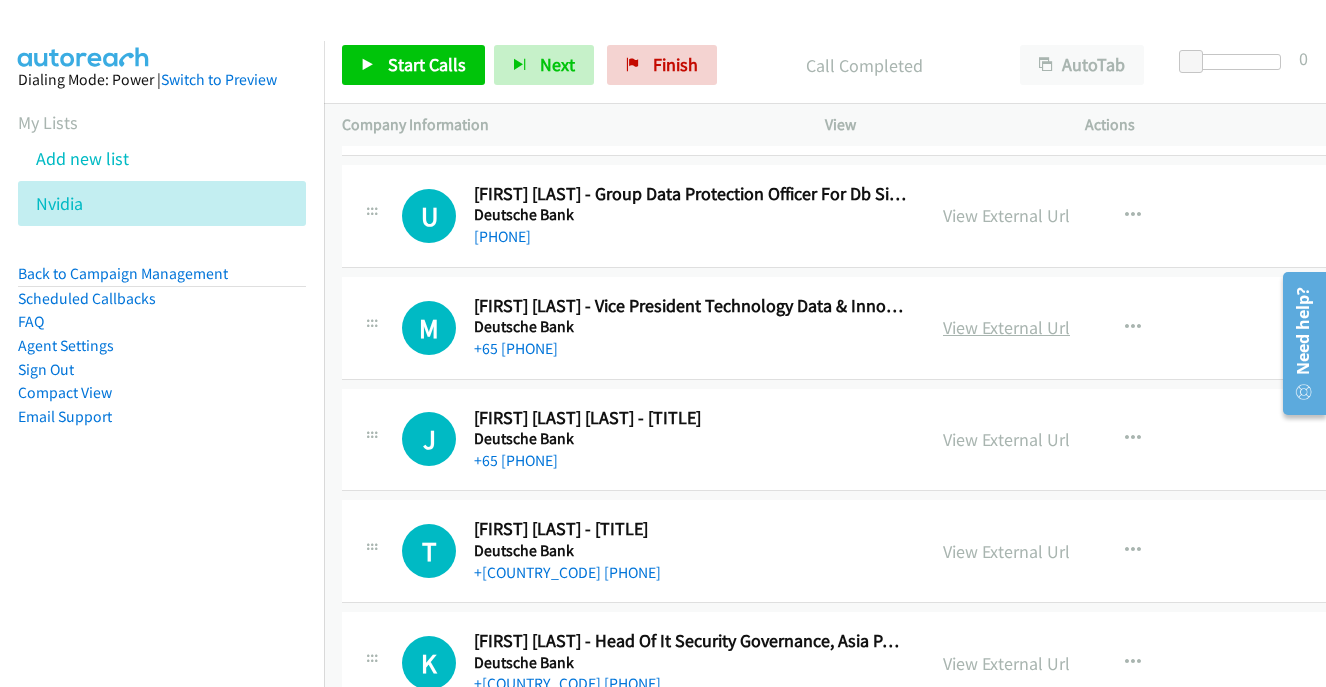 click on "View External Url" at bounding box center (1006, 327) 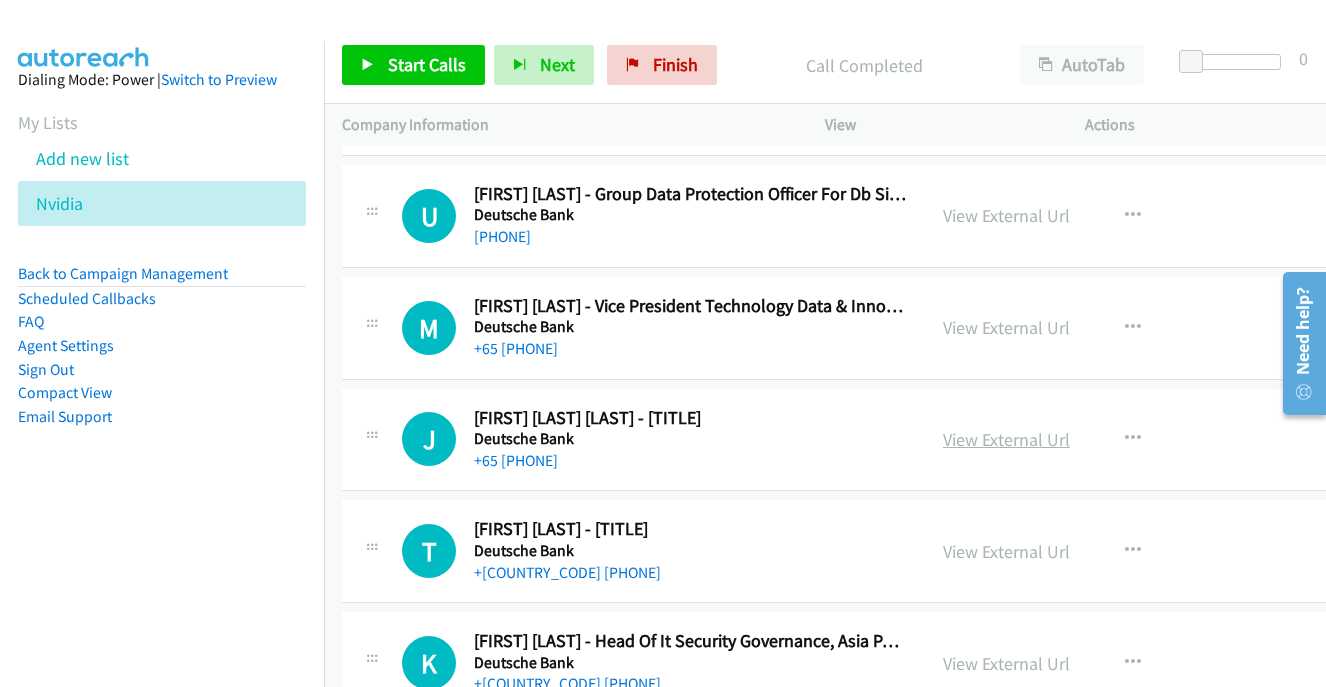 click on "View External Url" at bounding box center (1006, 439) 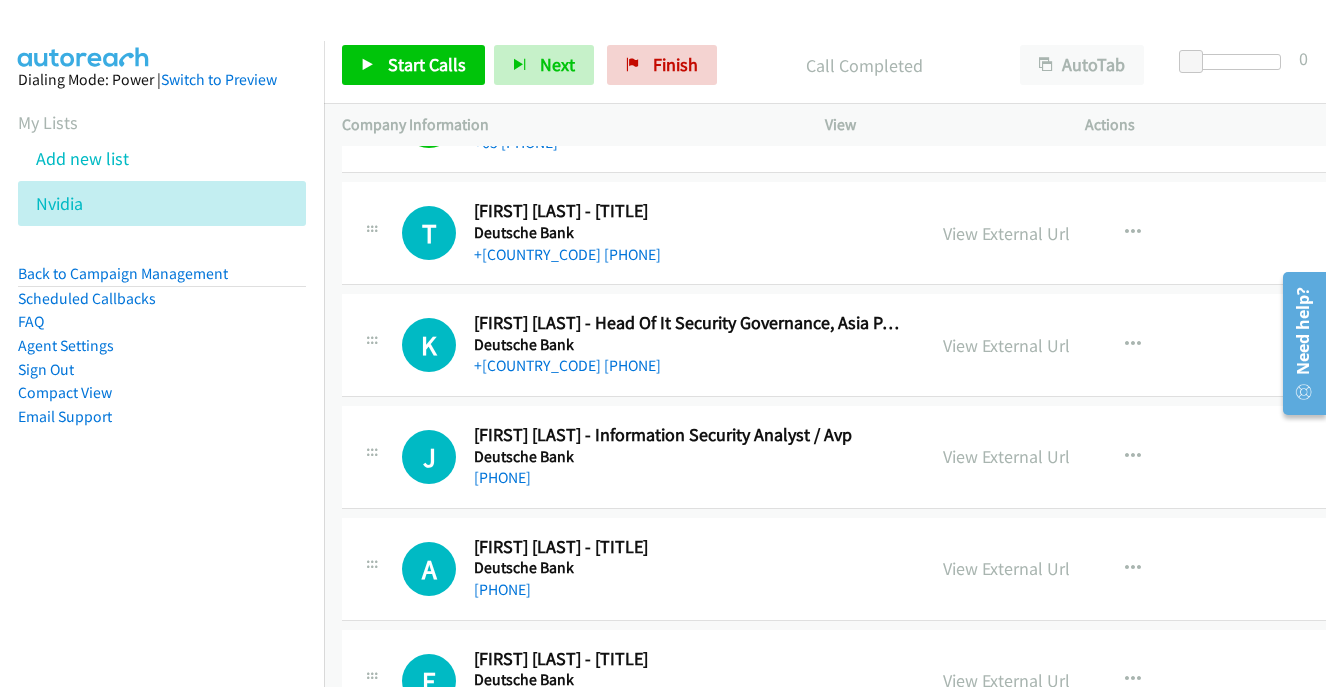 scroll, scrollTop: 6074, scrollLeft: 0, axis: vertical 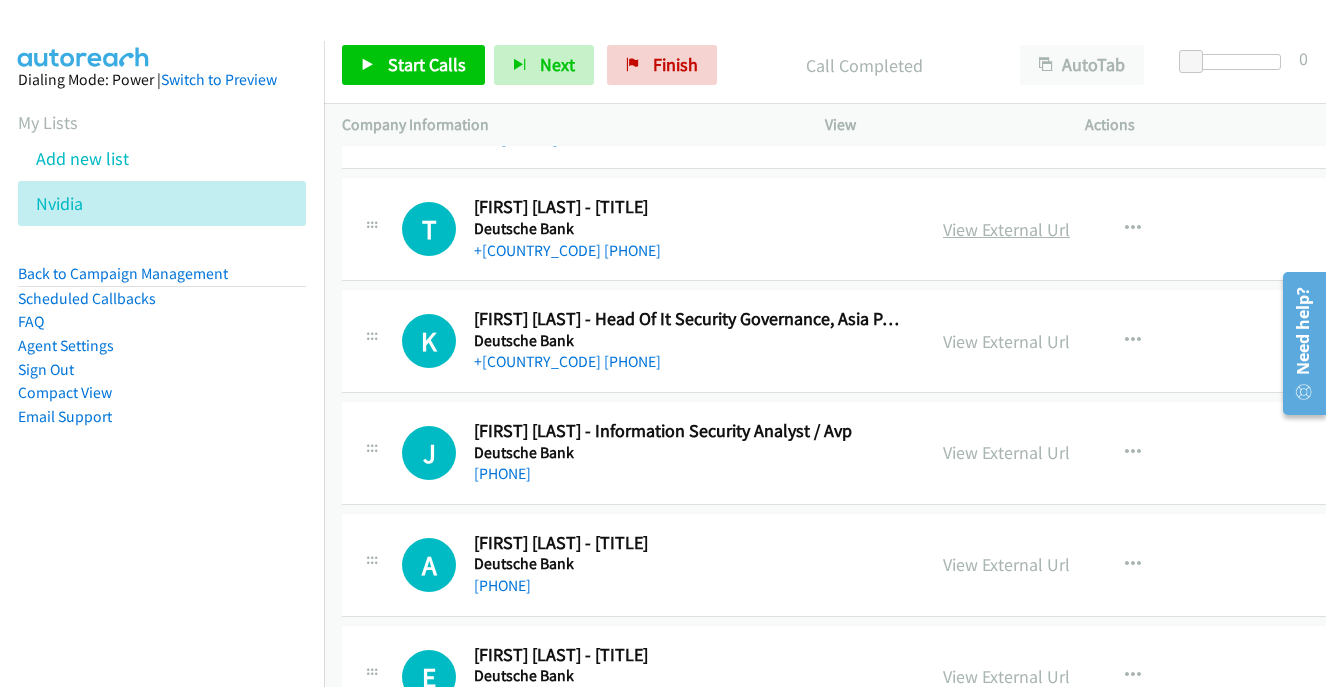 click on "View External Url" at bounding box center (1006, 229) 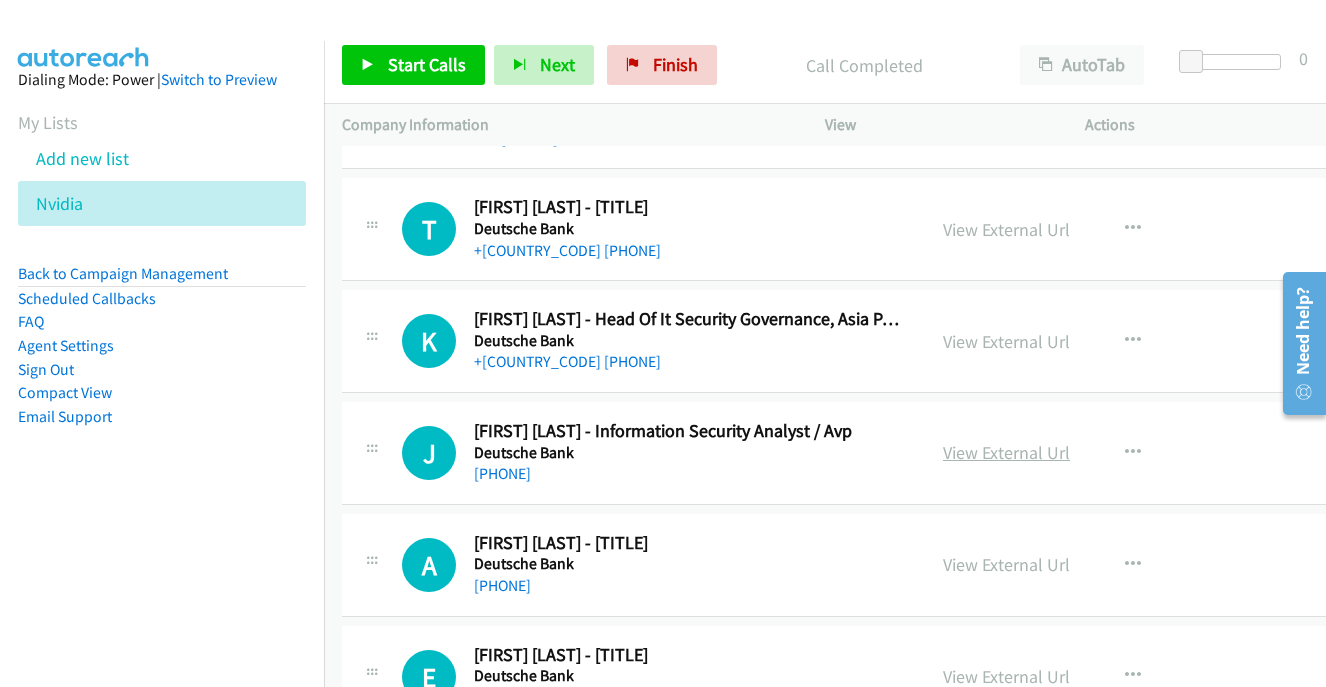 click on "View External Url" at bounding box center (1006, 452) 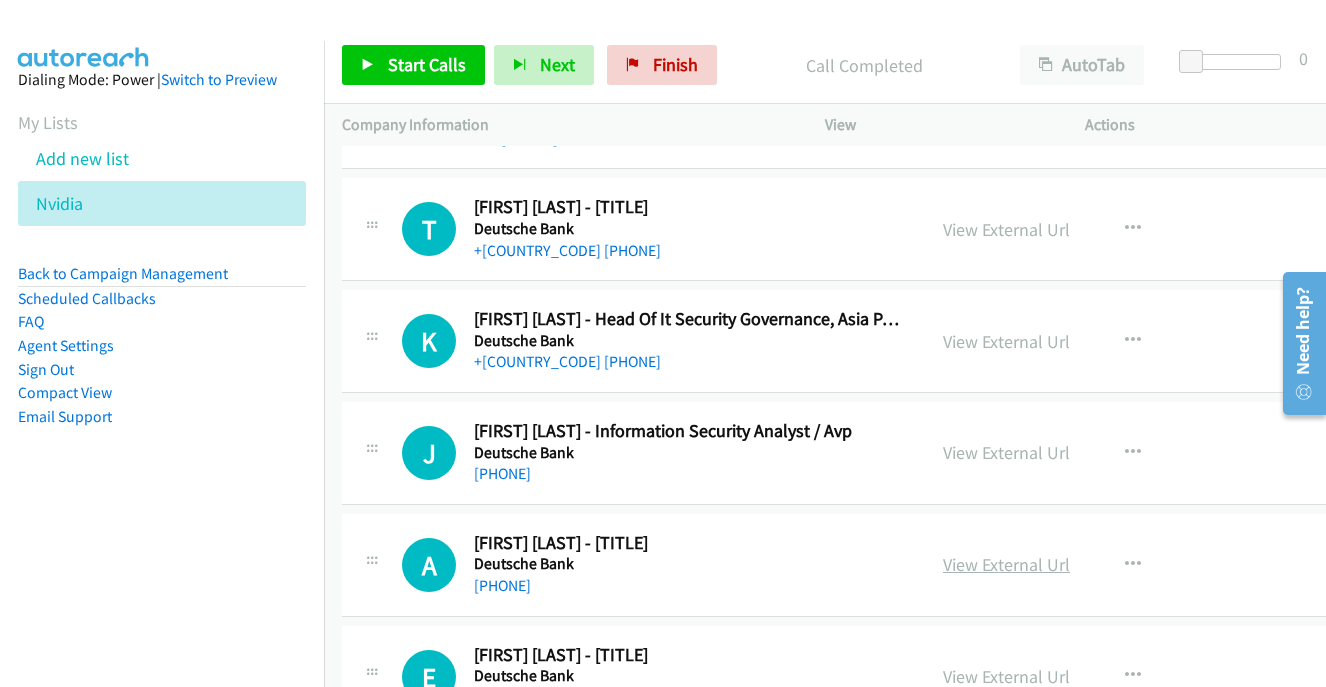 click on "View External Url" at bounding box center [1006, 564] 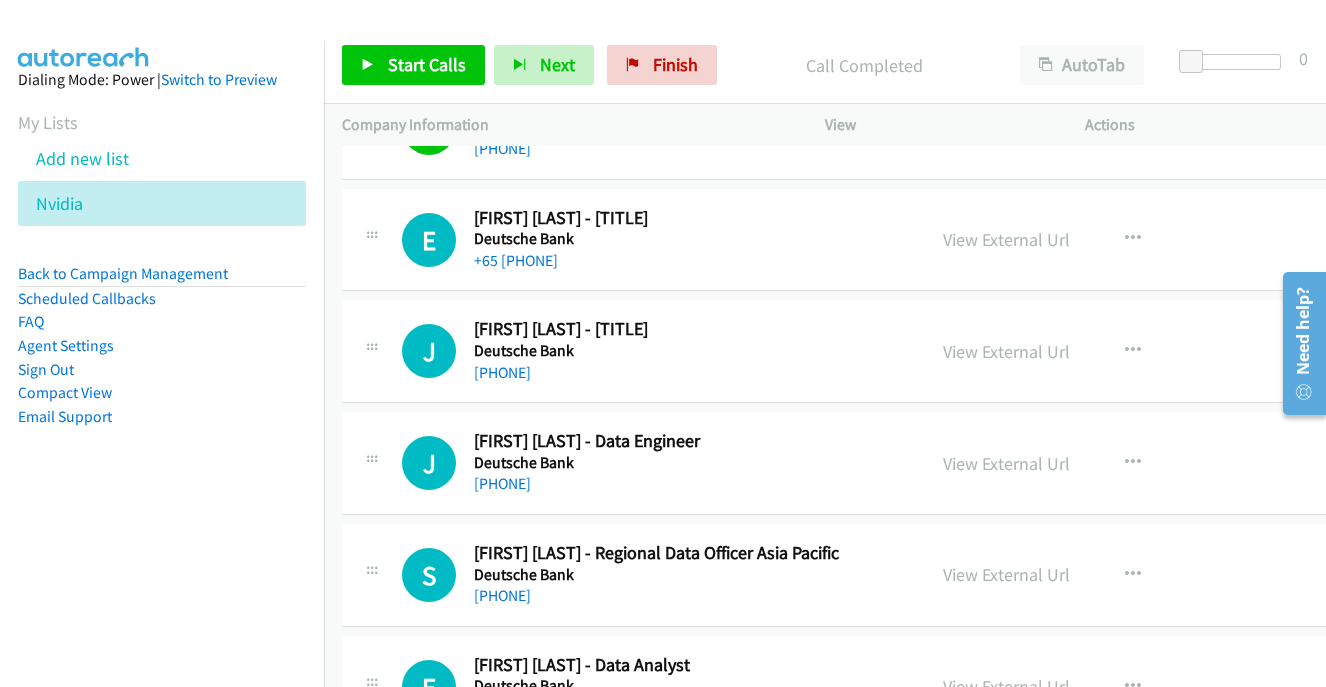 scroll, scrollTop: 6515, scrollLeft: 0, axis: vertical 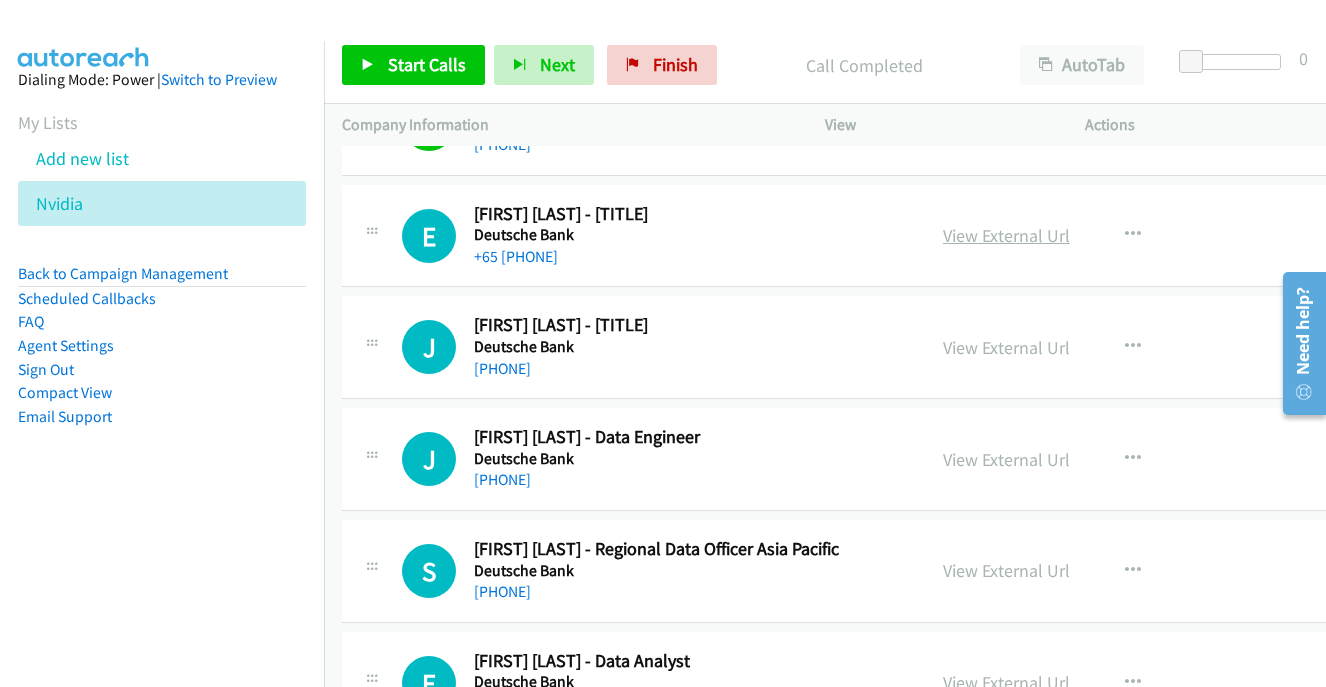 click on "View External Url" at bounding box center (1006, 235) 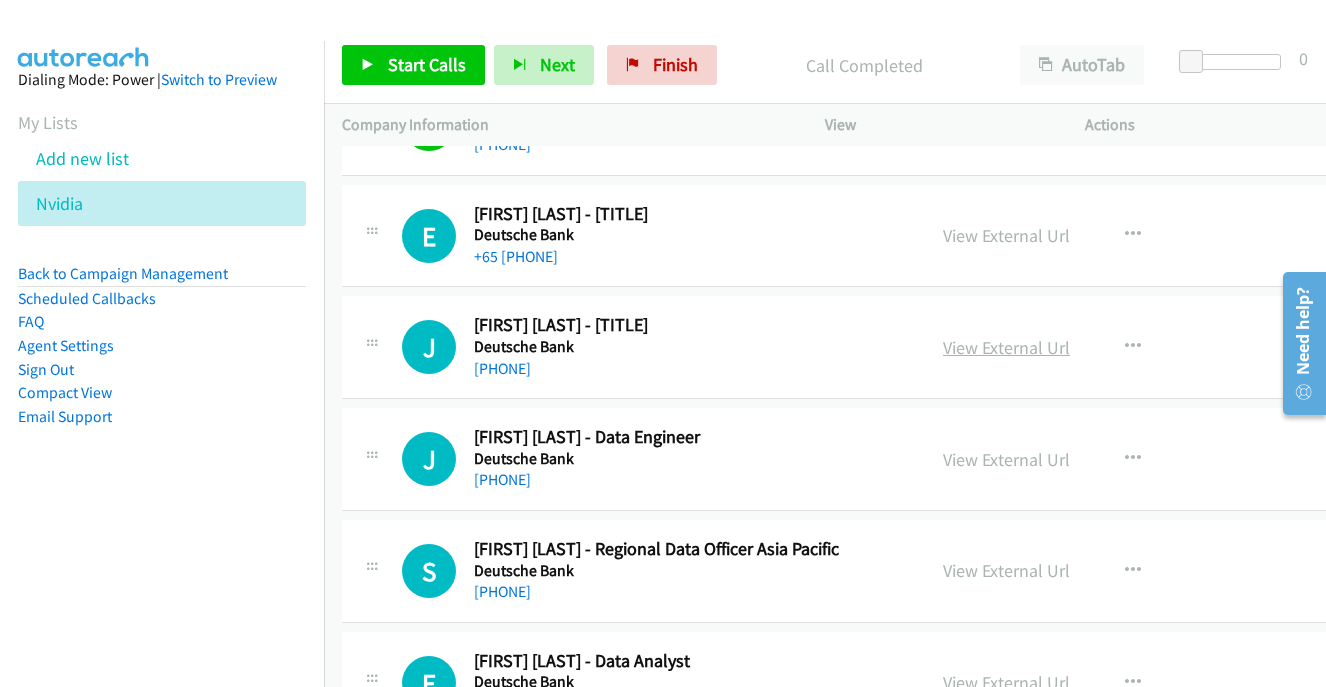 click on "View External Url" at bounding box center [1006, 347] 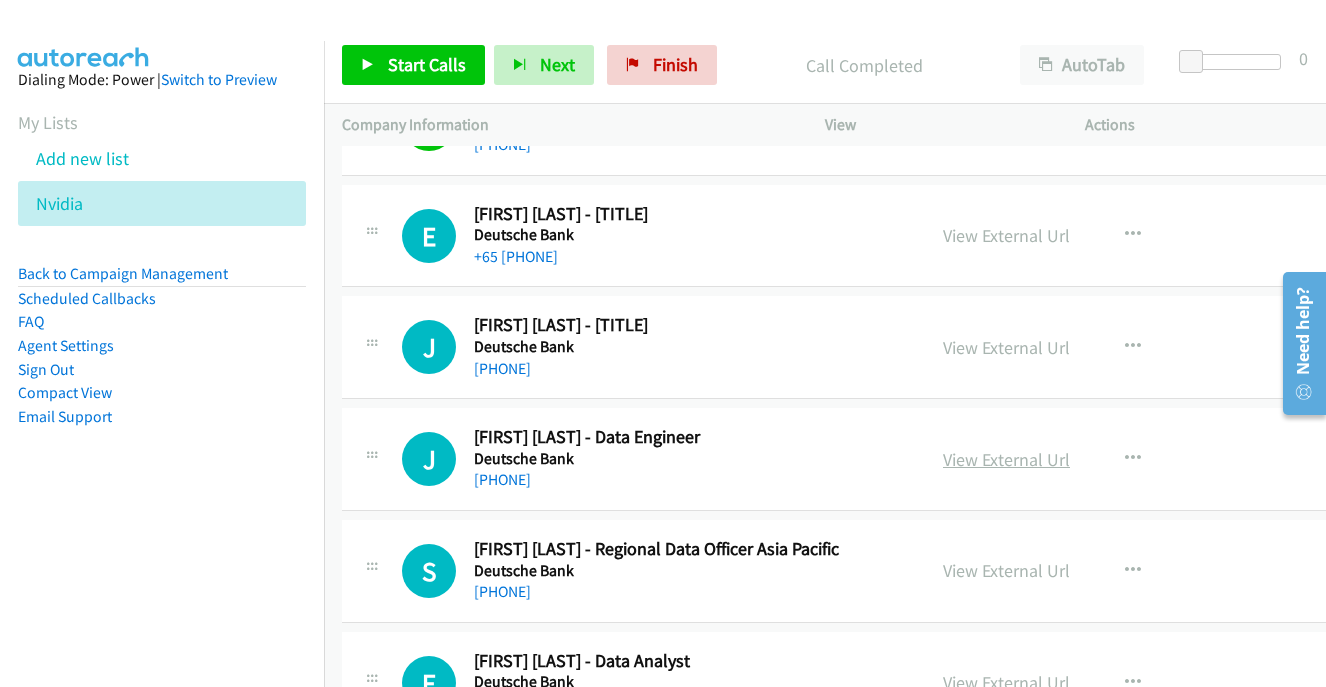 click on "View External Url" at bounding box center (1006, 459) 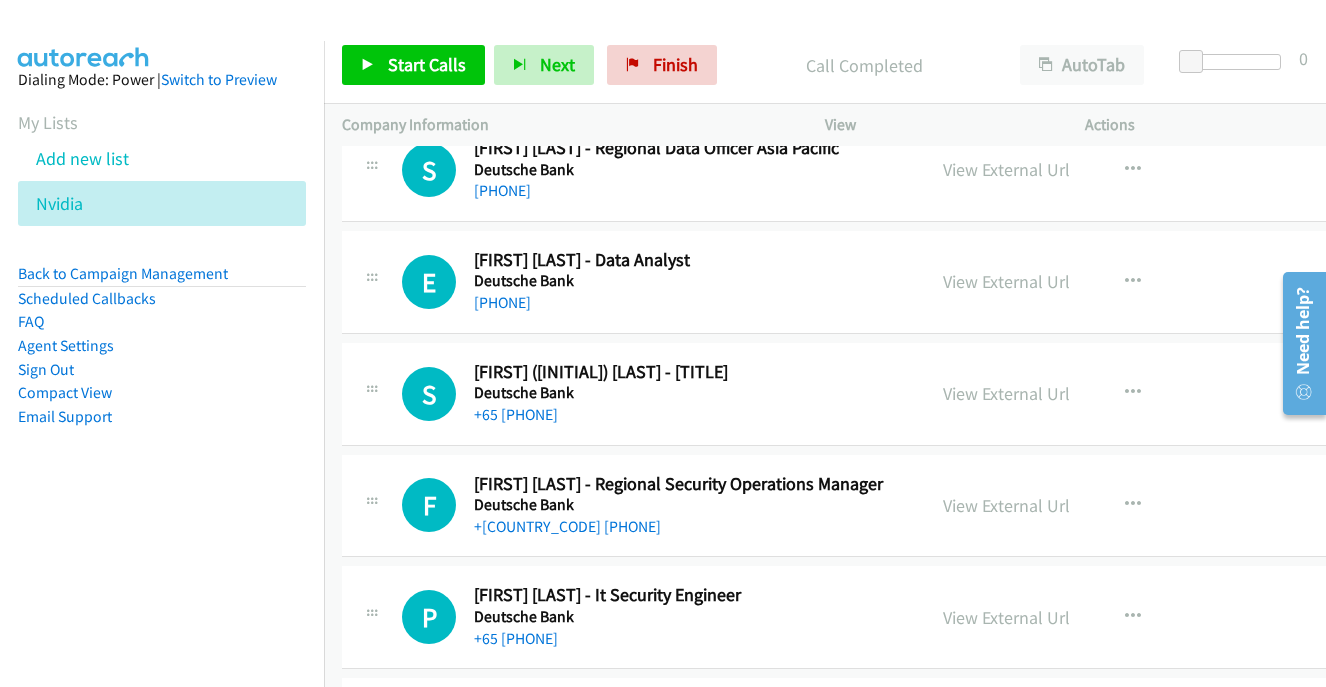 scroll, scrollTop: 6822, scrollLeft: 0, axis: vertical 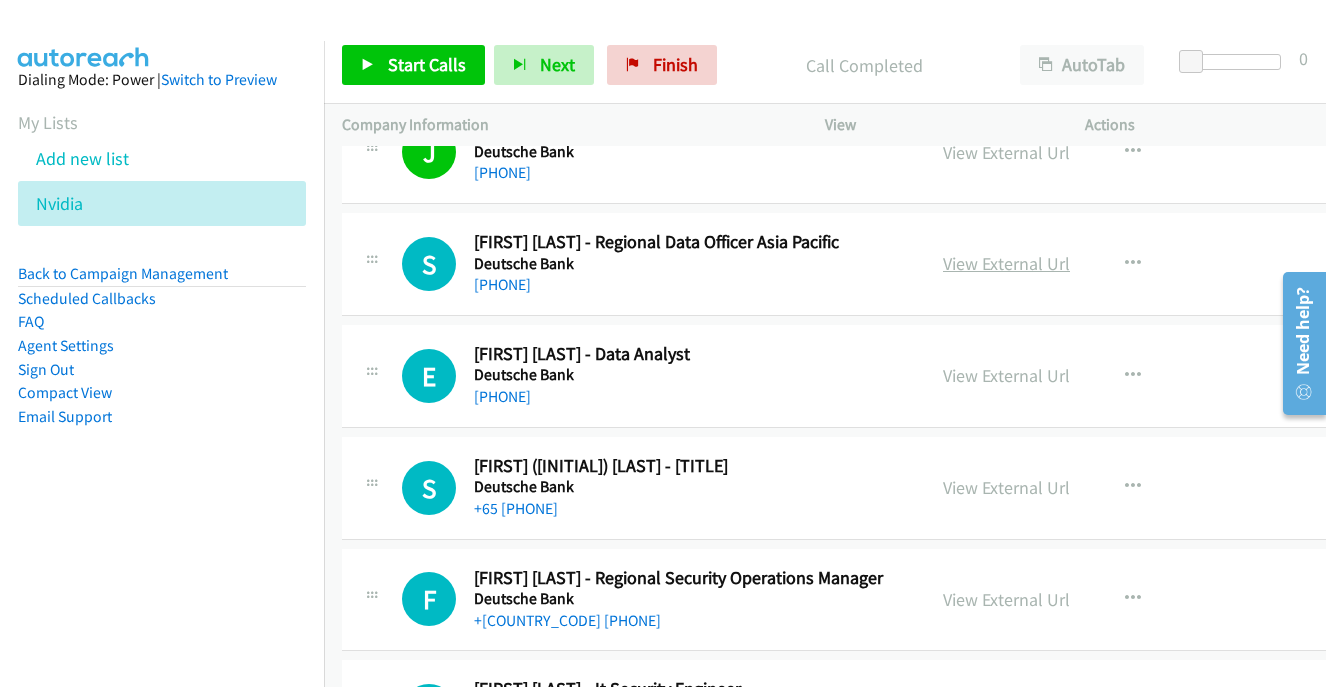 click on "View External Url" at bounding box center (1006, 263) 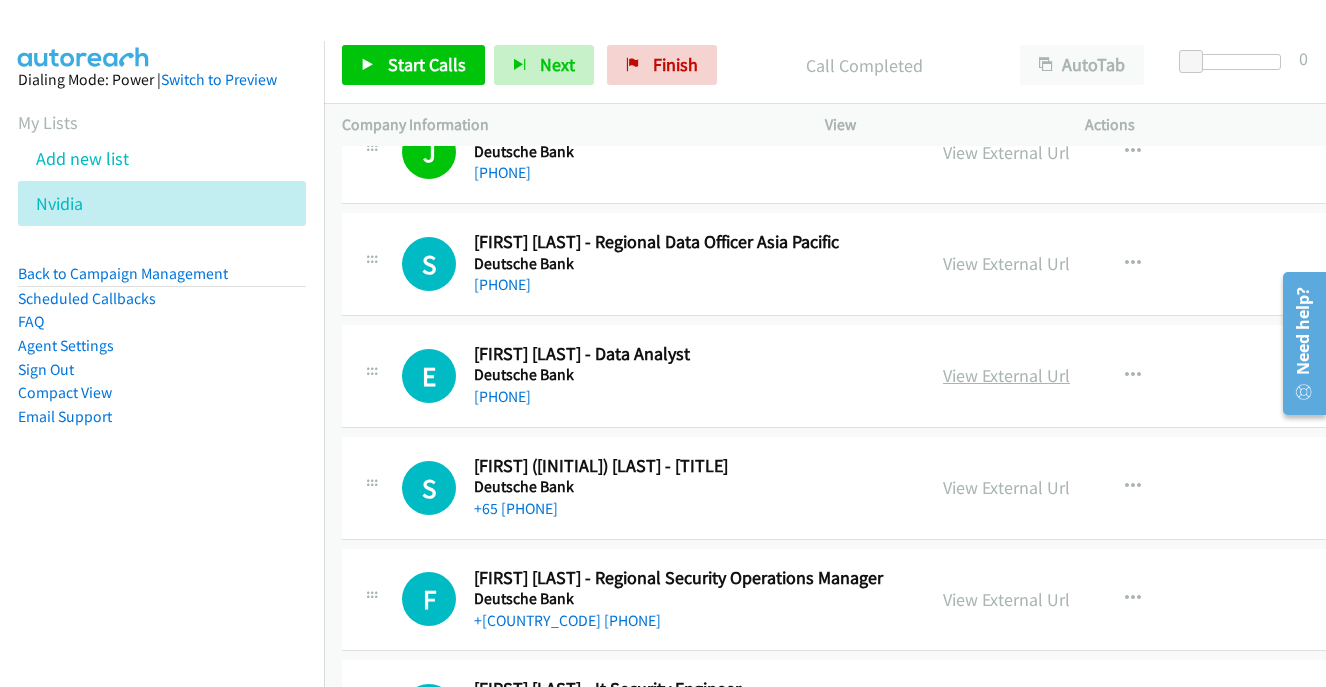 click on "View External Url" at bounding box center [1006, 375] 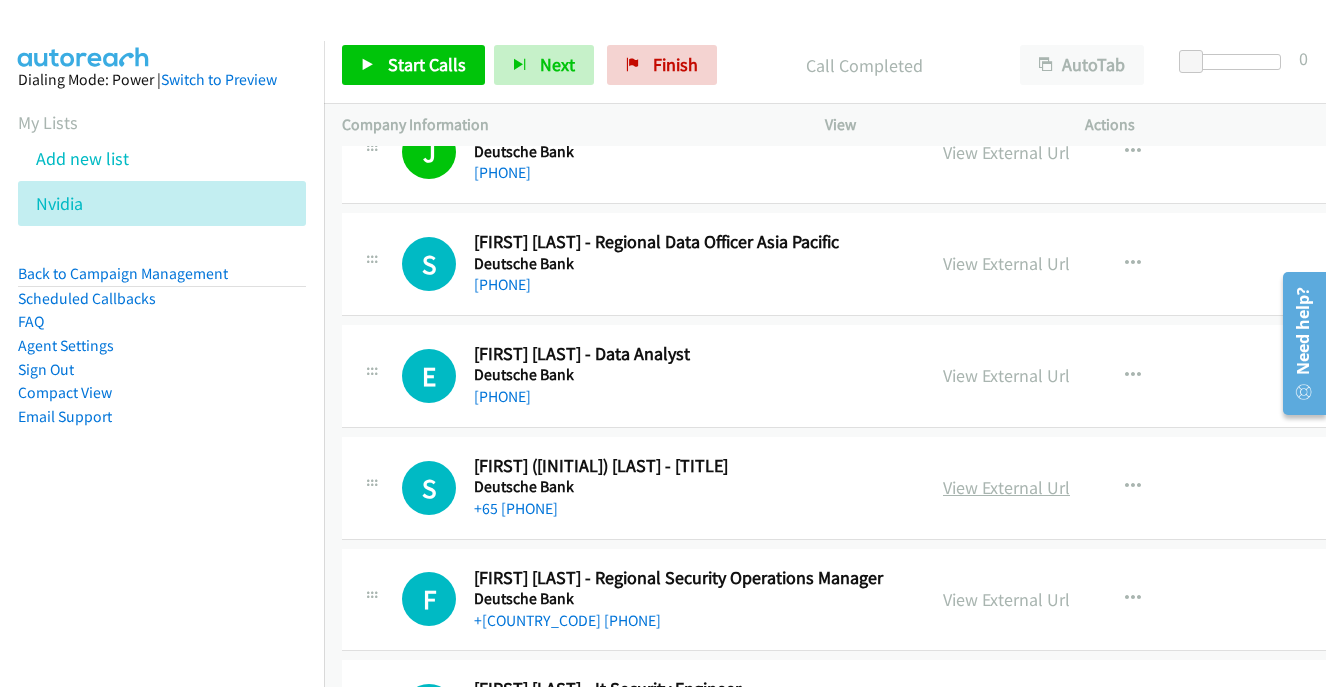 click on "View External Url" at bounding box center (1006, 487) 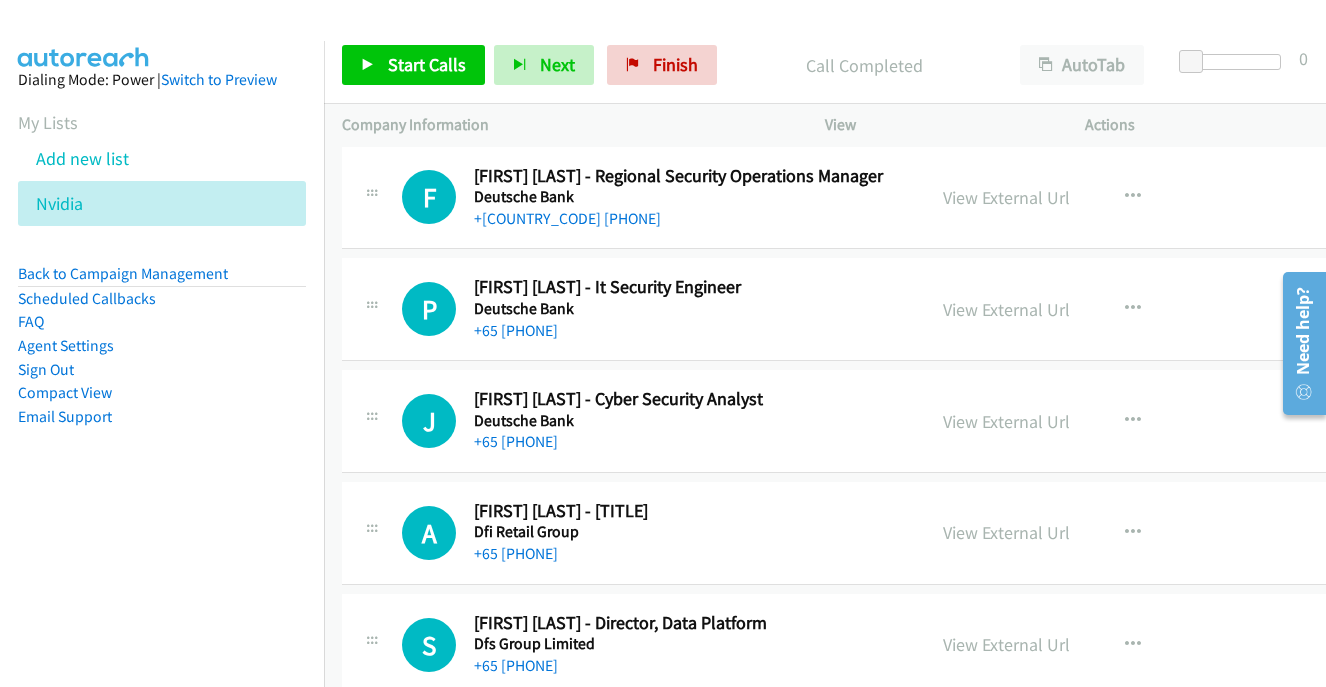scroll, scrollTop: 7229, scrollLeft: 0, axis: vertical 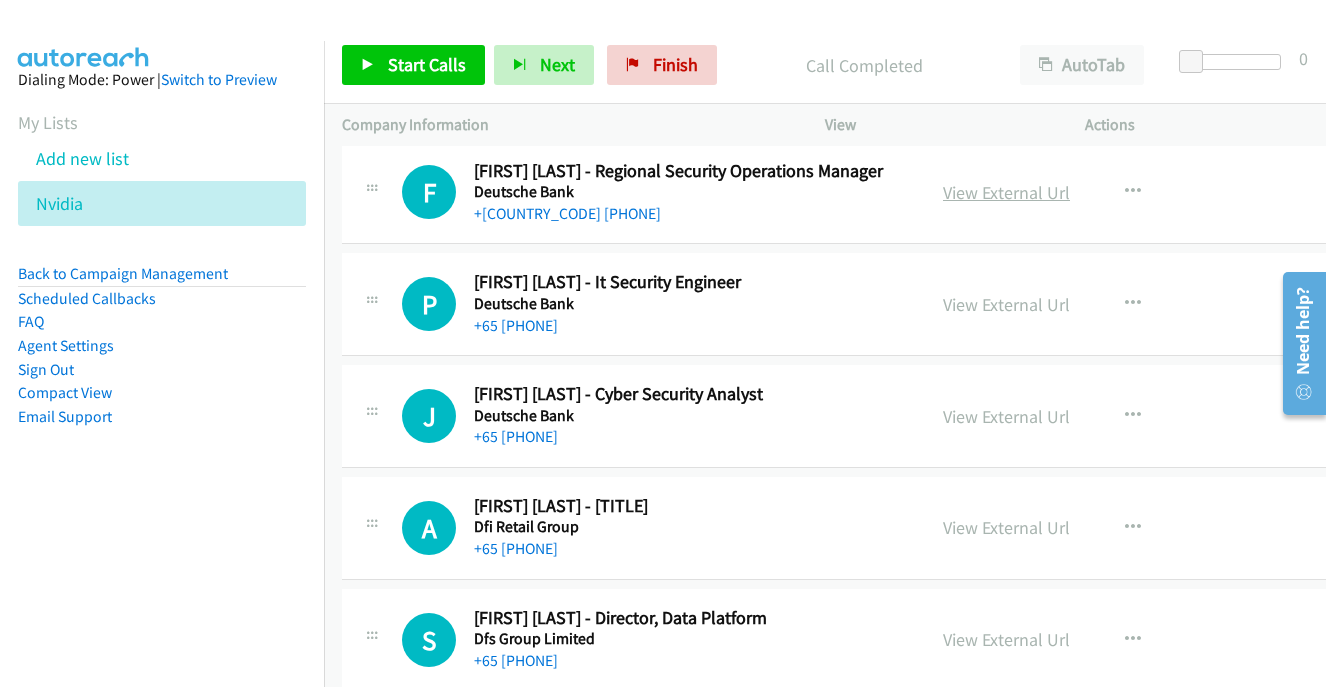 click on "View External Url" at bounding box center (1006, 192) 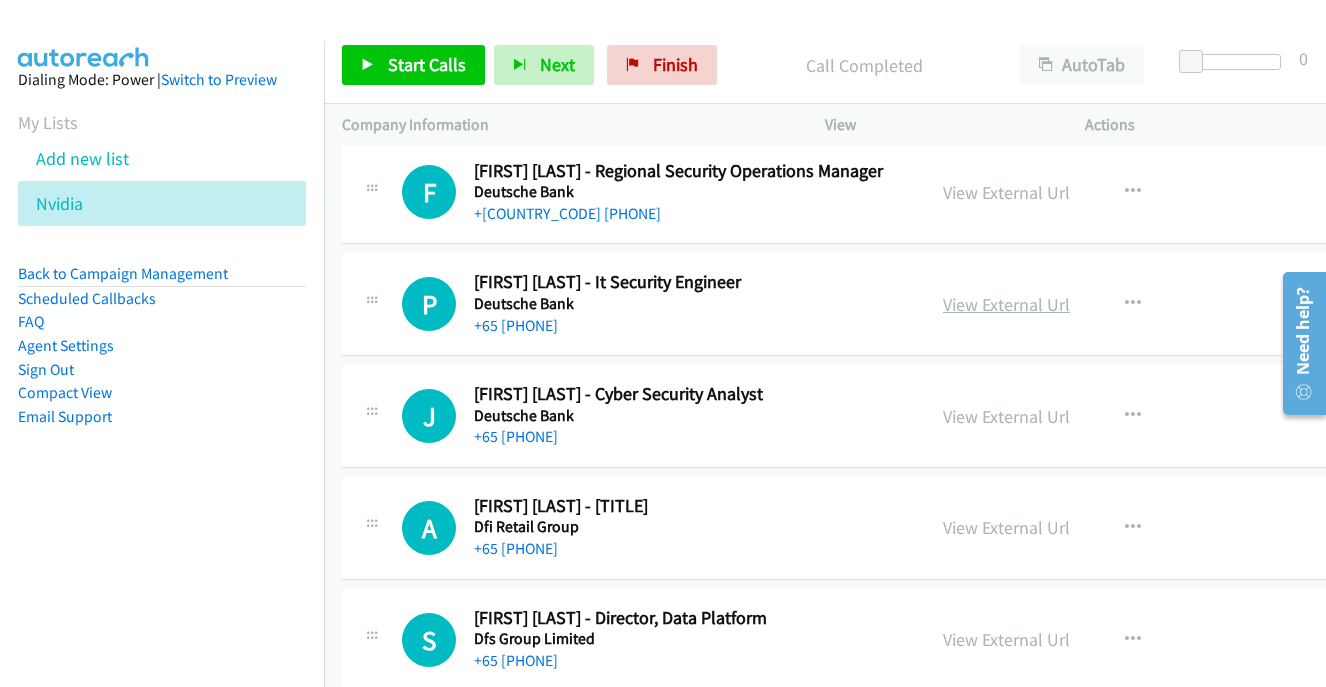 click on "View External Url" at bounding box center (1006, 304) 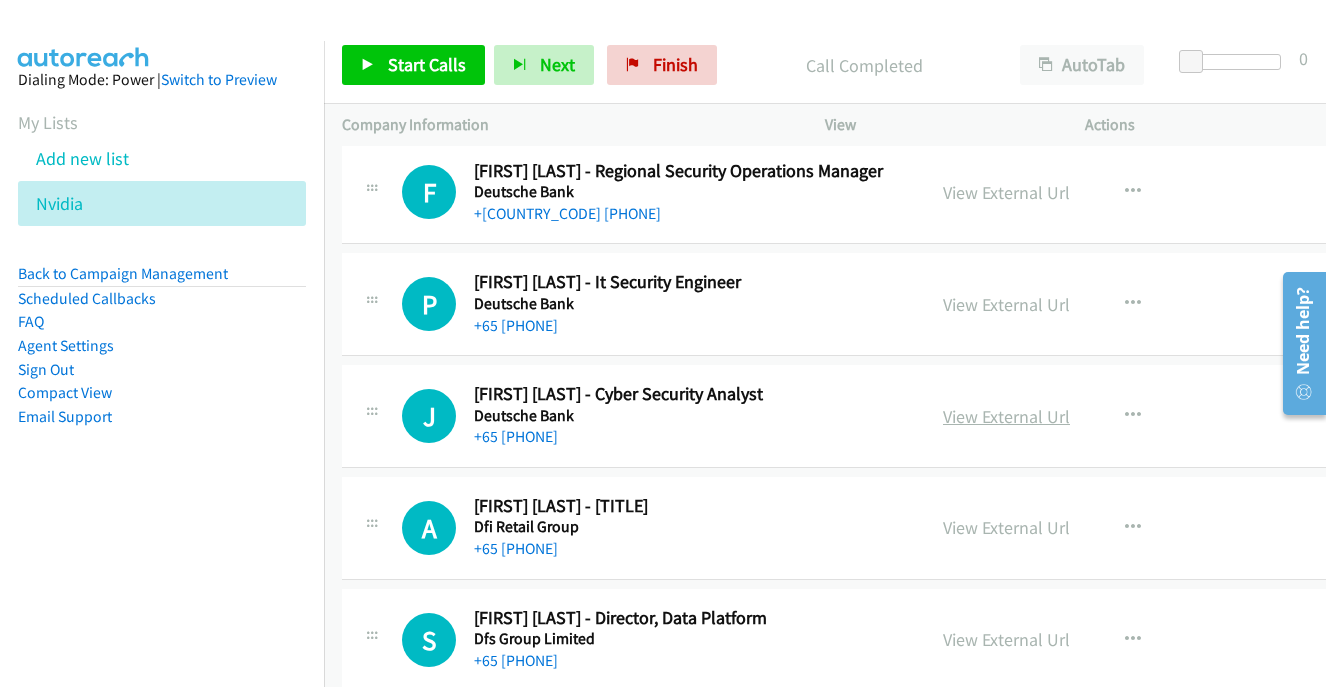 click on "View External Url" at bounding box center [1006, 416] 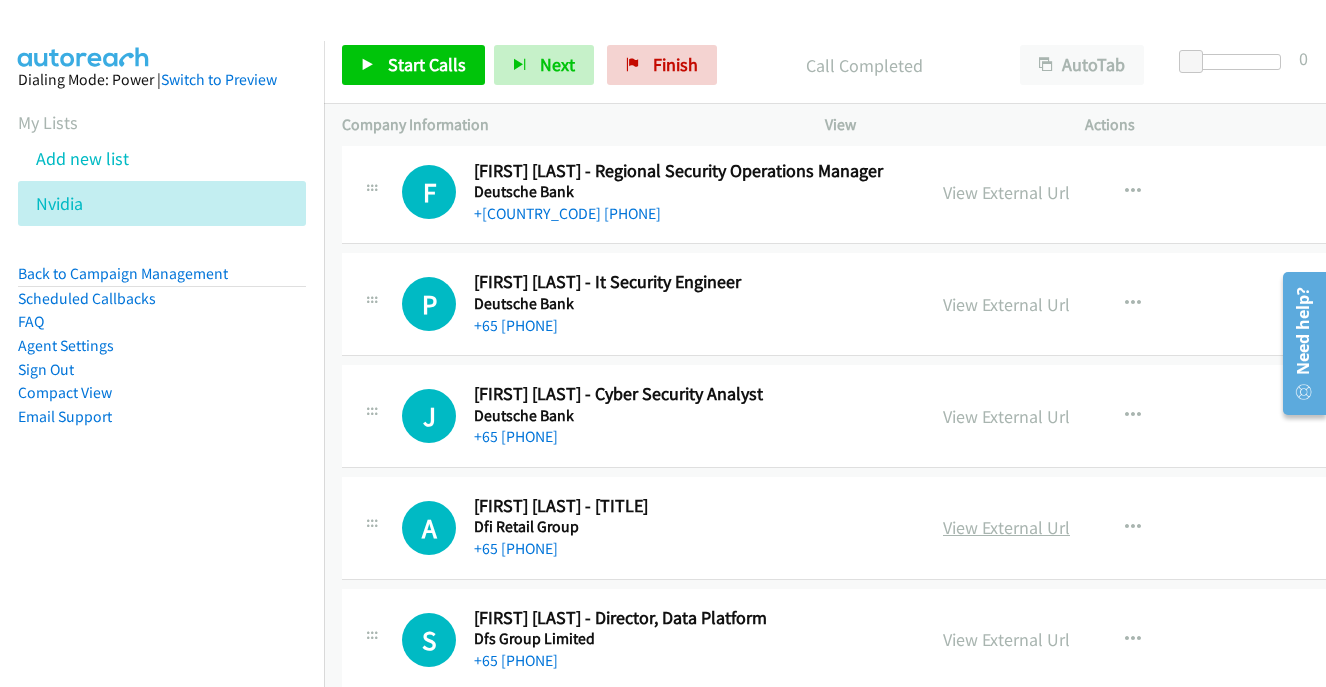 click on "View External Url" at bounding box center [1006, 527] 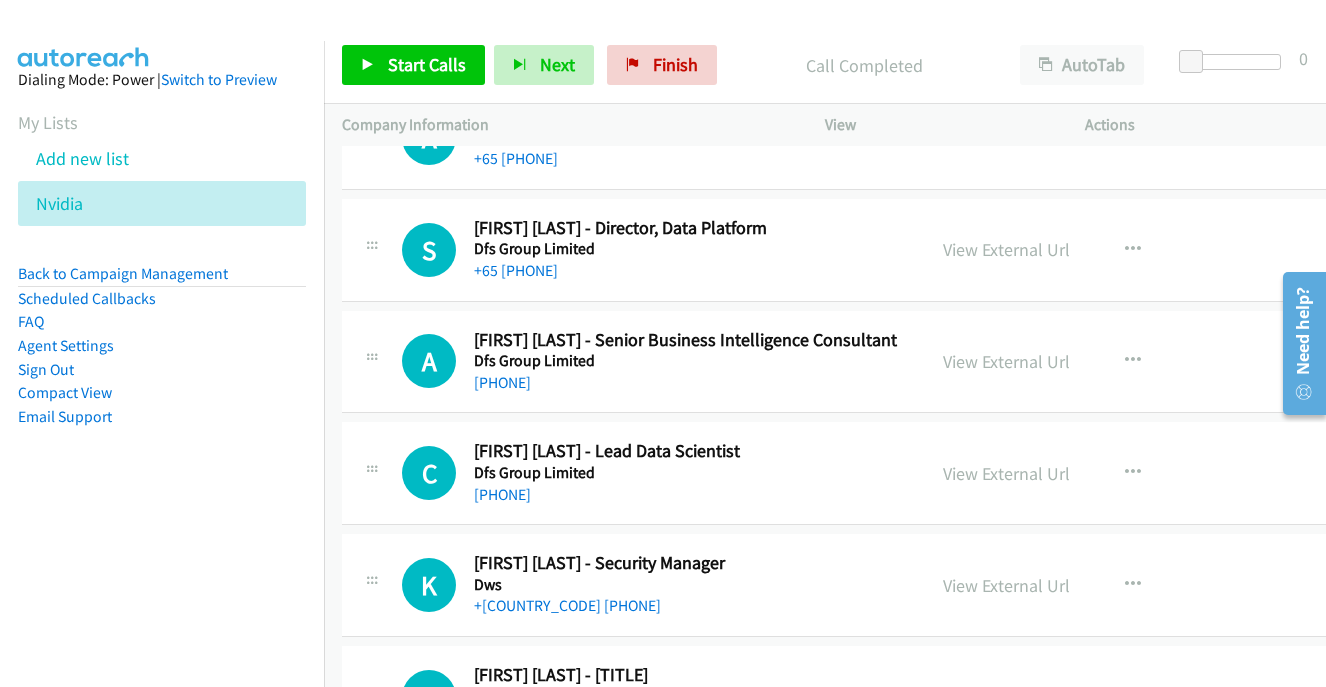 scroll, scrollTop: 7631, scrollLeft: 0, axis: vertical 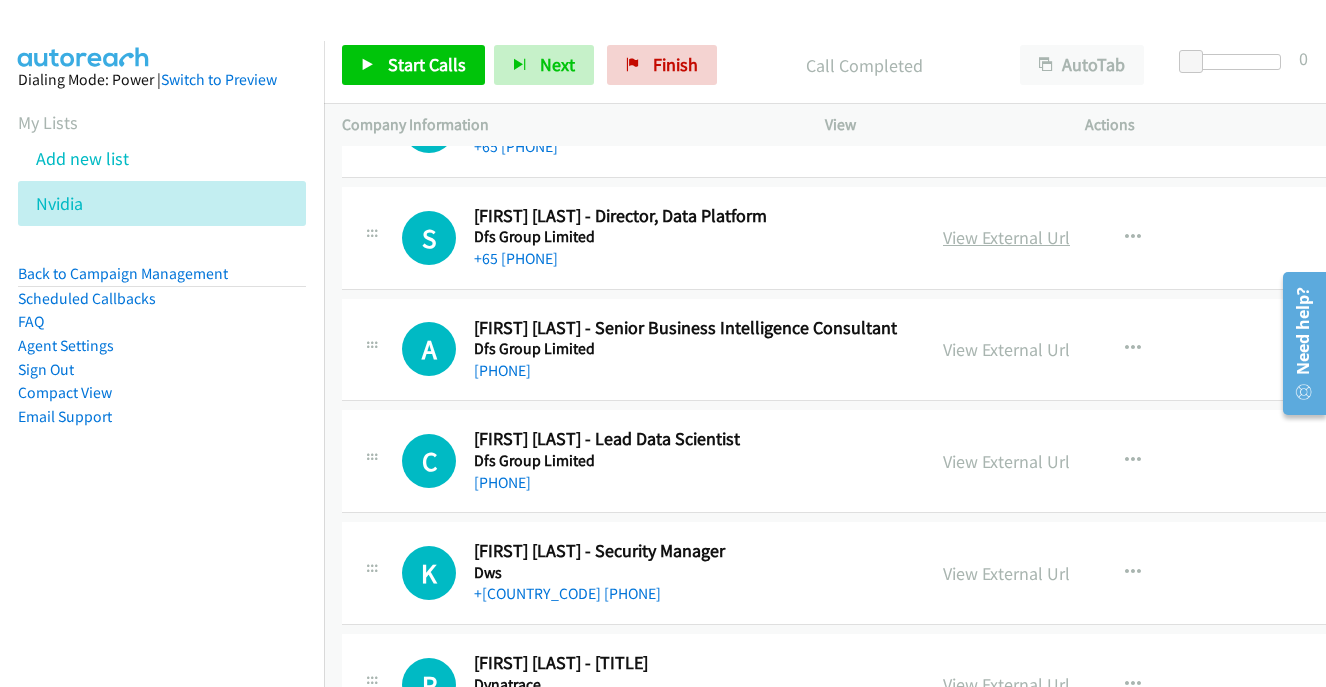 click on "View External Url" at bounding box center (1006, 237) 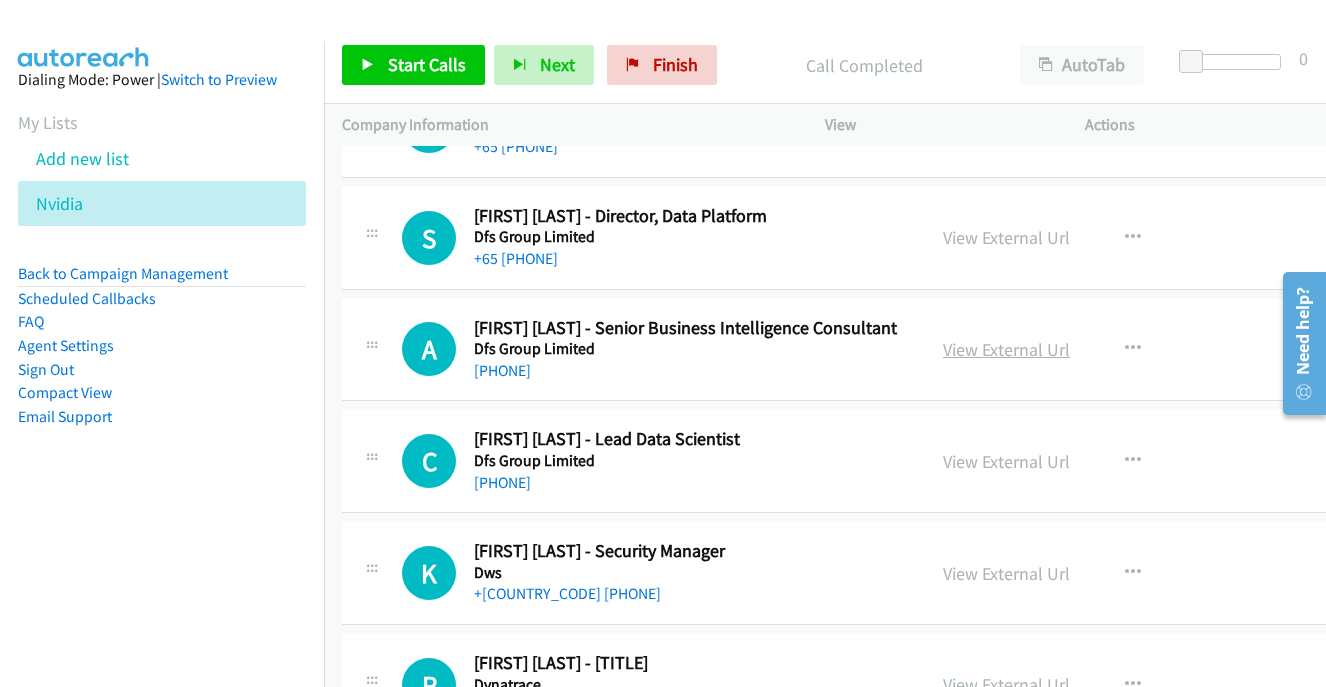 click on "View External Url" at bounding box center [1006, 349] 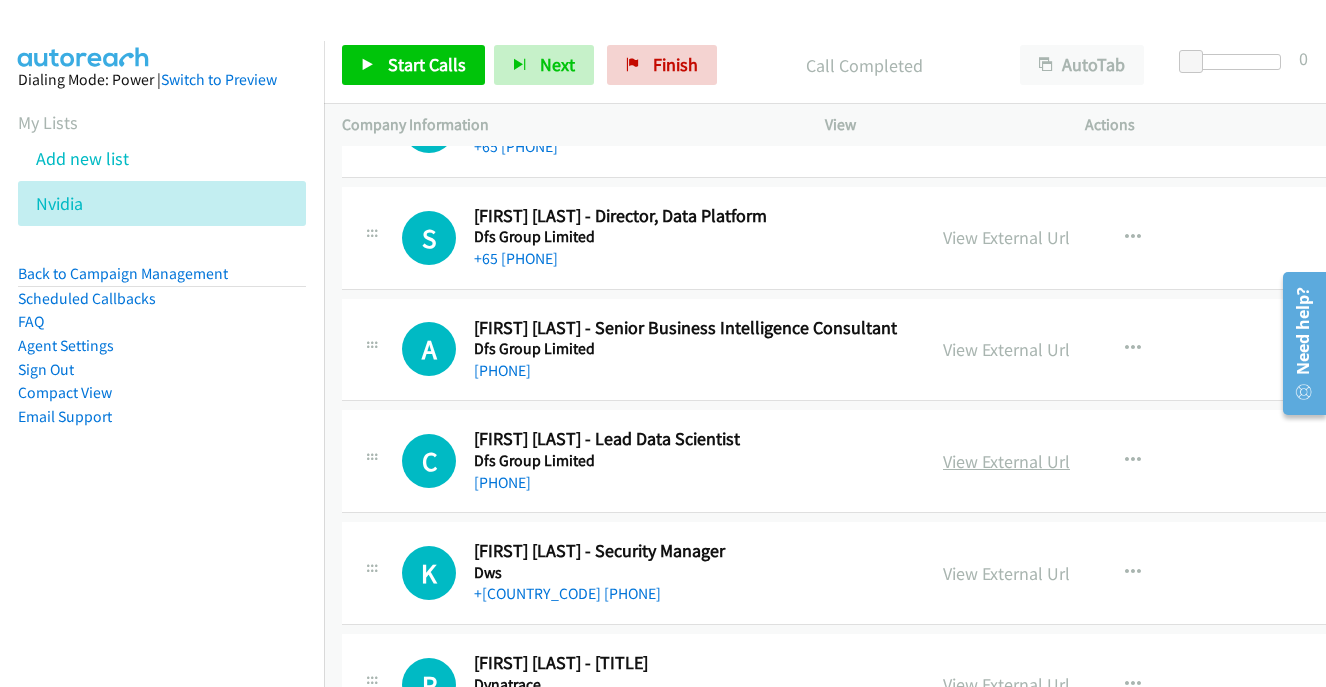 click on "View External Url" at bounding box center [1006, 461] 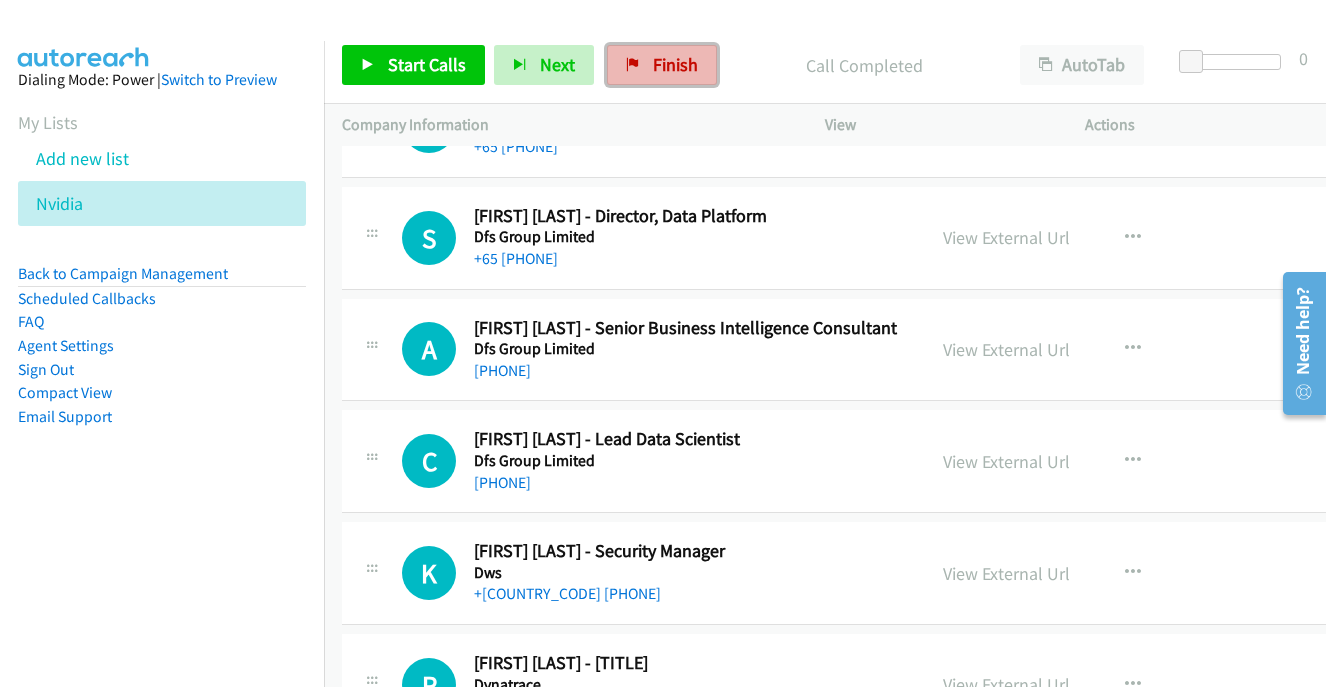 click on "Finish" at bounding box center [662, 65] 